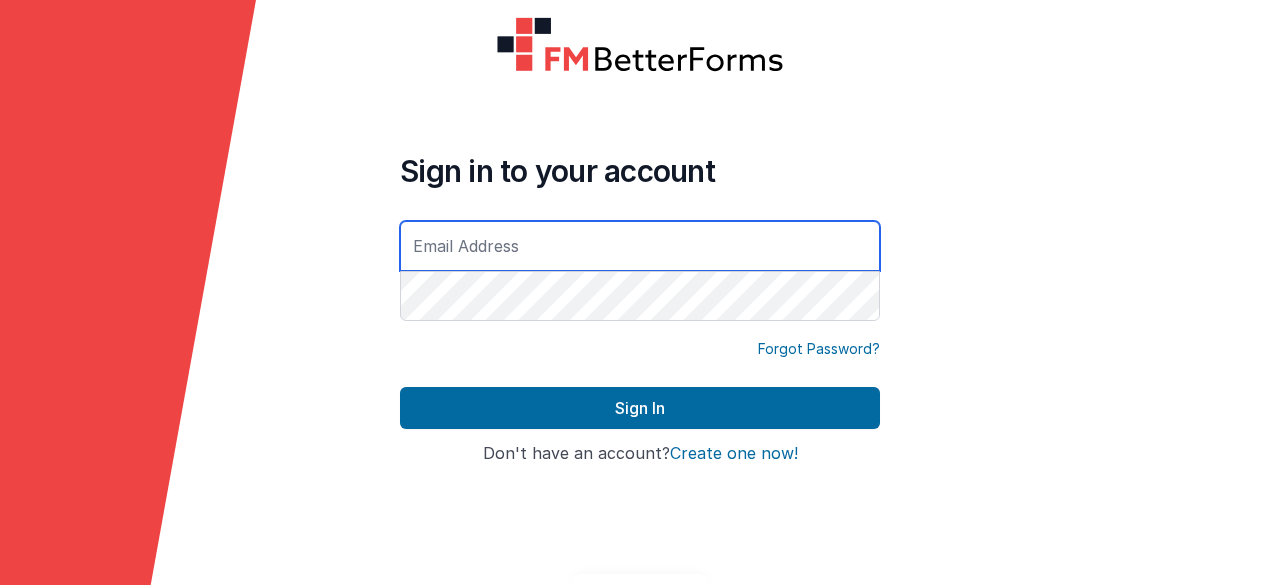 scroll, scrollTop: 0, scrollLeft: 0, axis: both 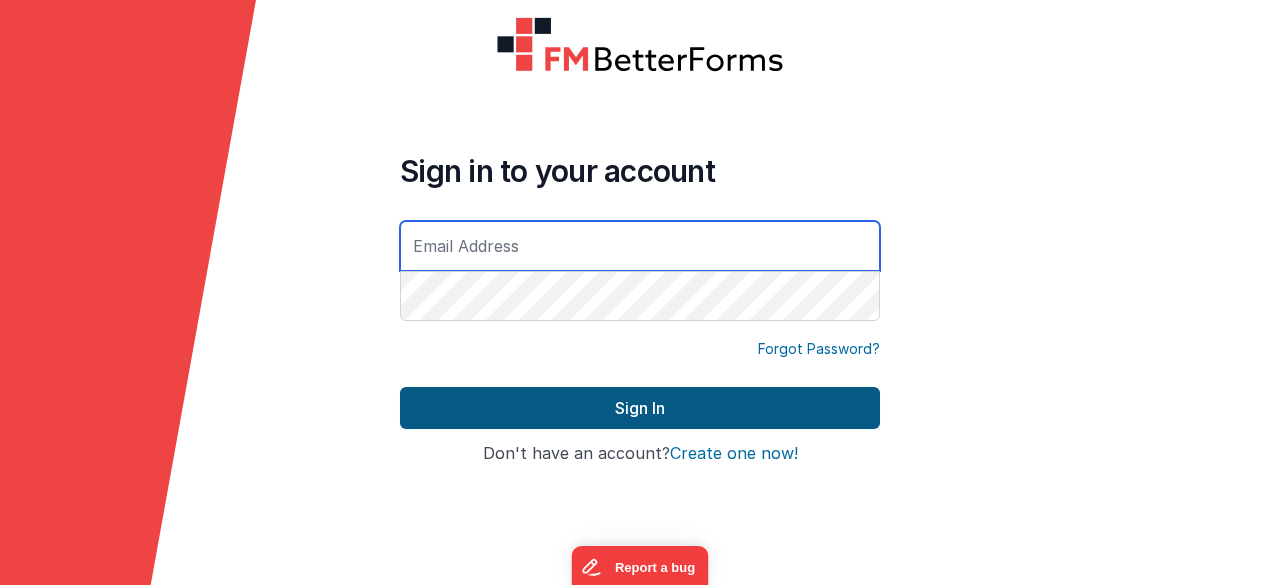 type on "info@monucore.com" 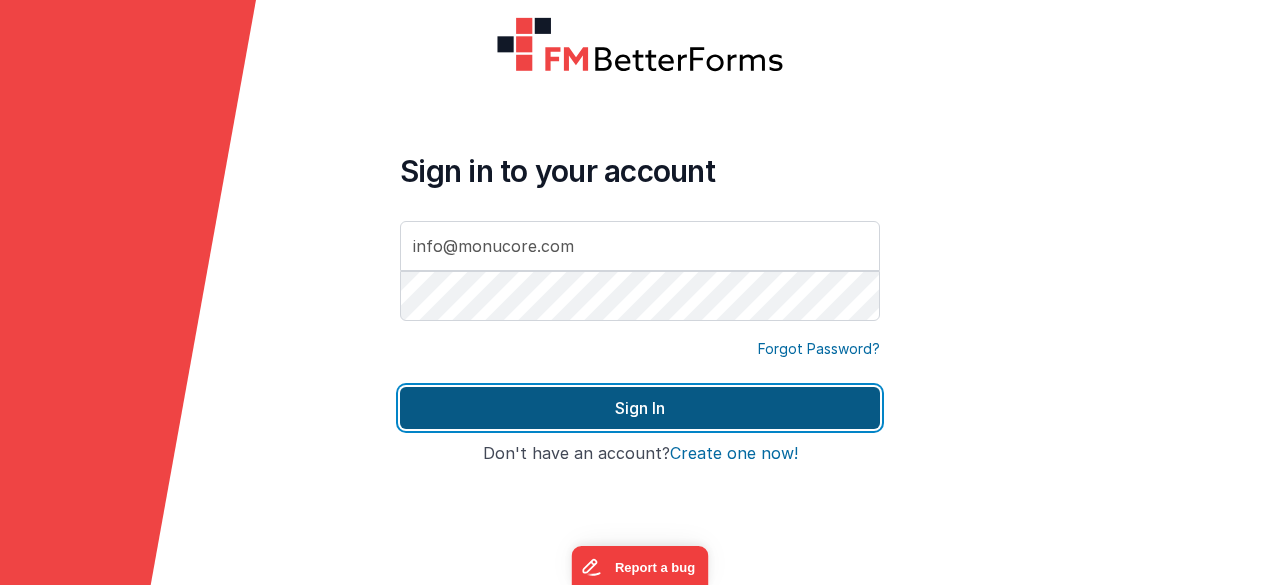 click on "Sign In" at bounding box center (640, 408) 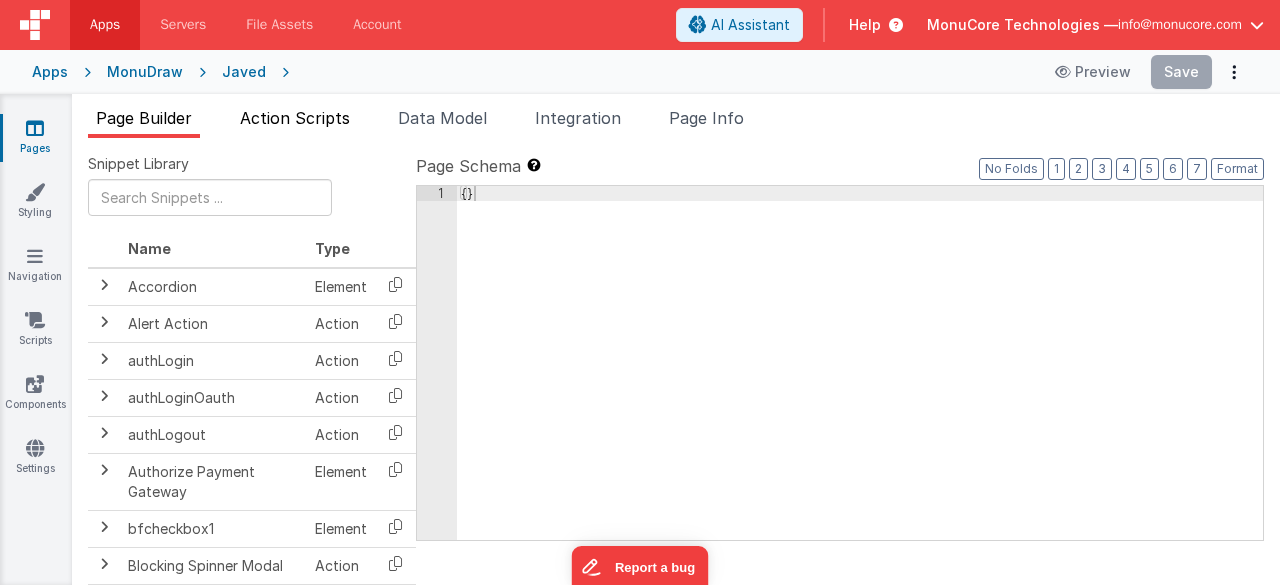 click on "Action Scripts" at bounding box center (295, 118) 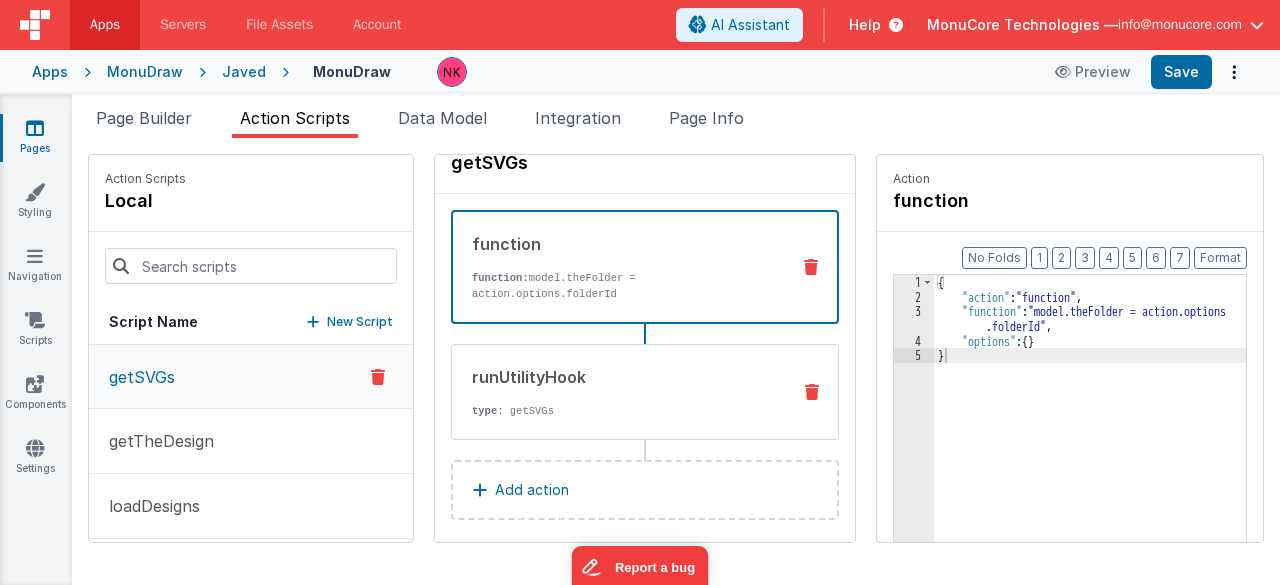 scroll, scrollTop: 50, scrollLeft: 0, axis: vertical 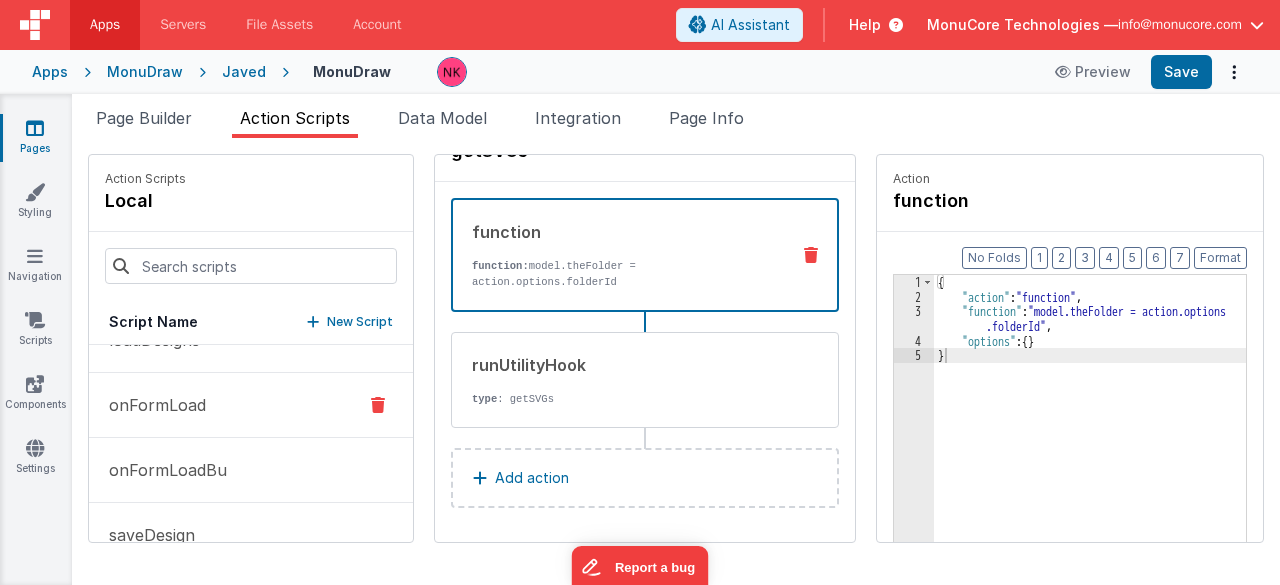 click on "onFormLoad" at bounding box center (251, 405) 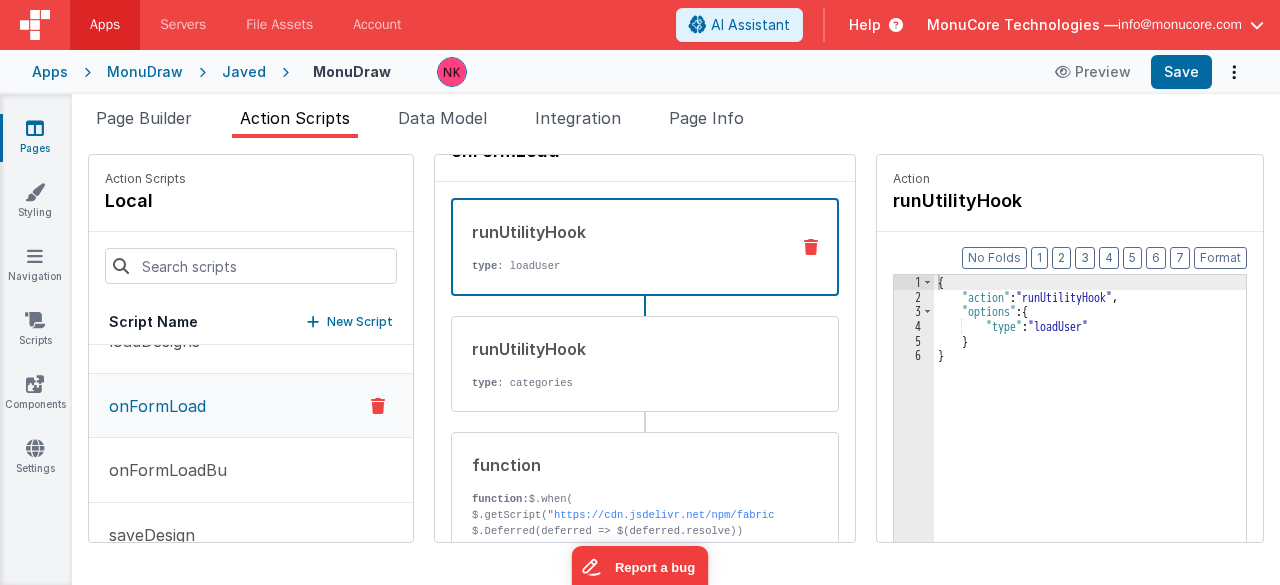 scroll, scrollTop: 167, scrollLeft: 0, axis: vertical 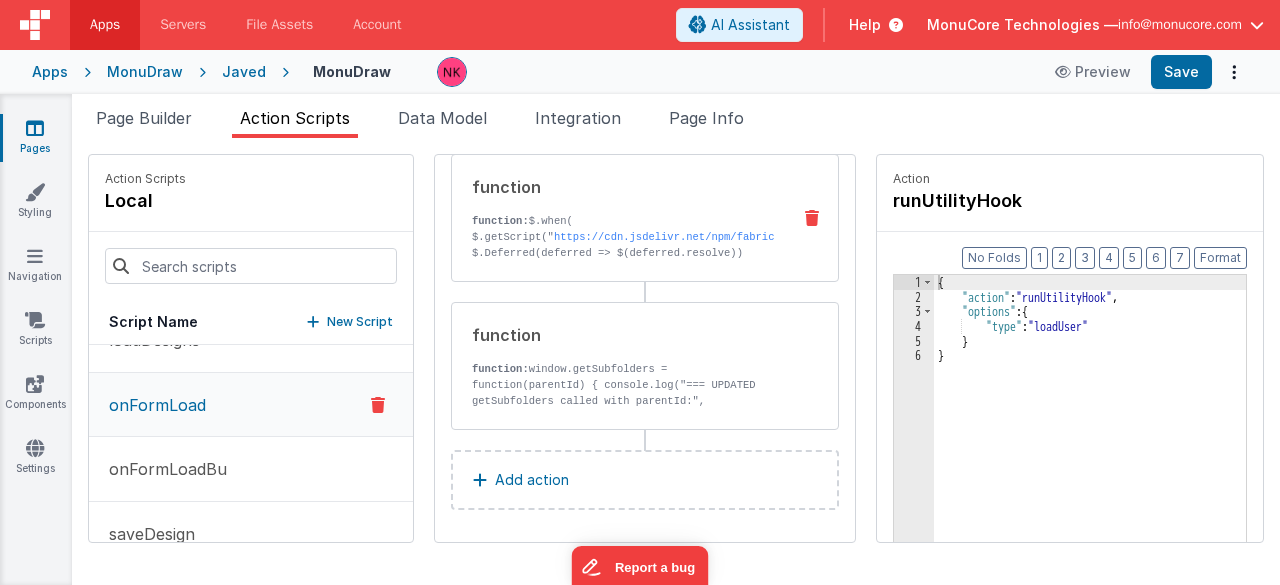 click on "function:
$.when(
$.getScript(" https://cdn.jsdelivr.net/npm/fabric" ),
$.Deferred(deferred => $(deferred.resolve))
).done(() => {" at bounding box center [623, 245] 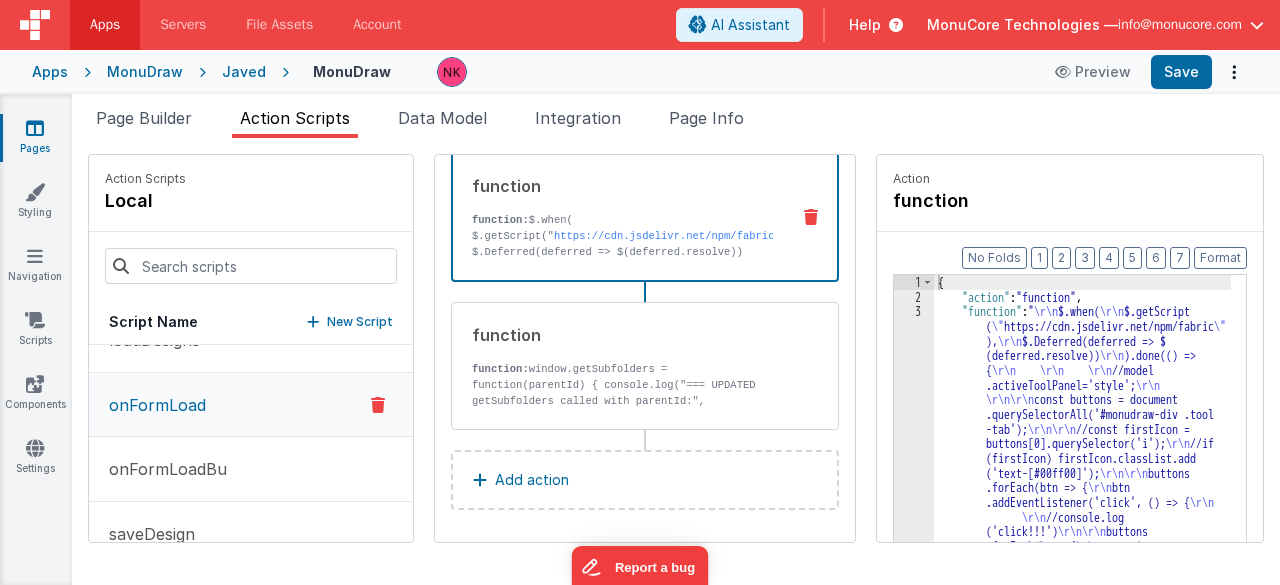 click on "3" at bounding box center [914, 114924] 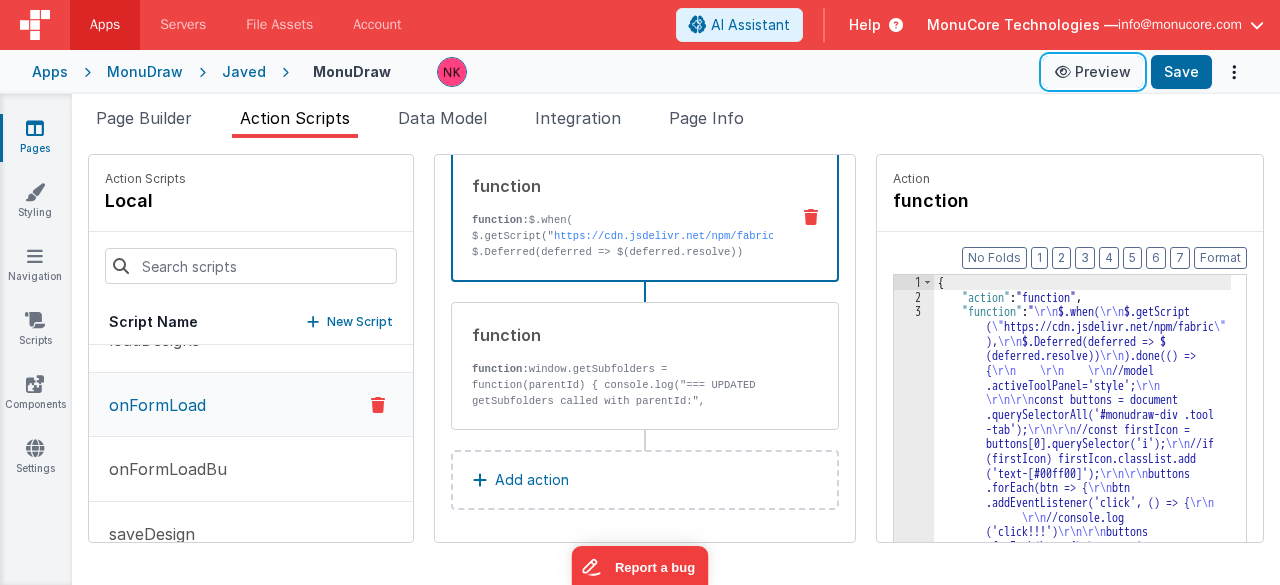 click on "Preview" at bounding box center (1093, 72) 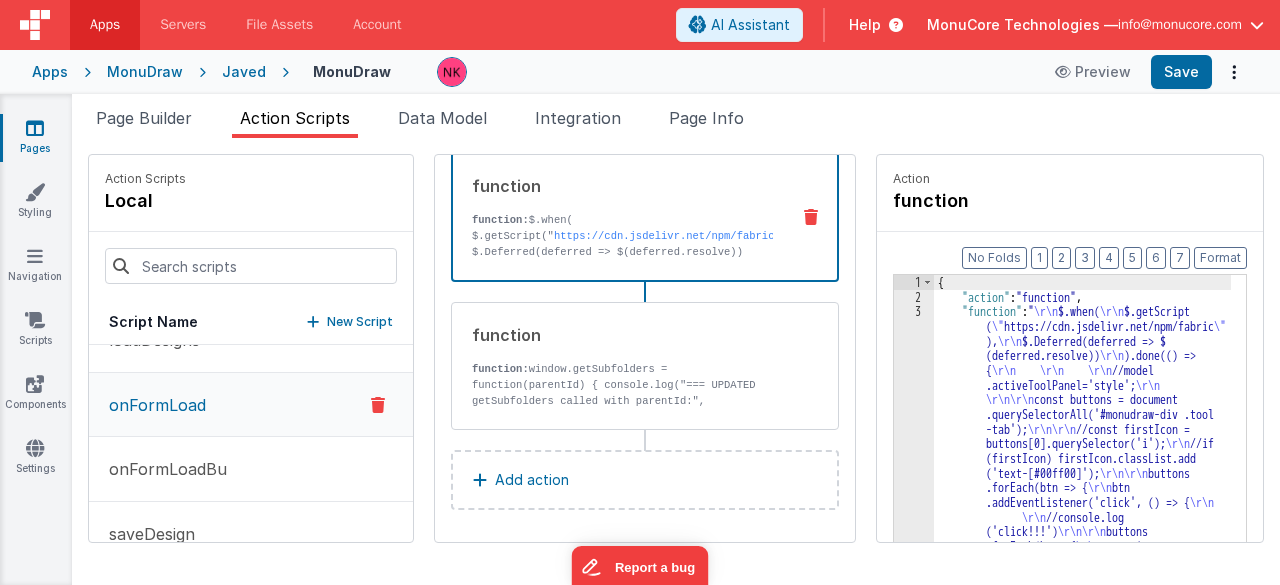 click on "1 2 3" at bounding box center [914, 115068] 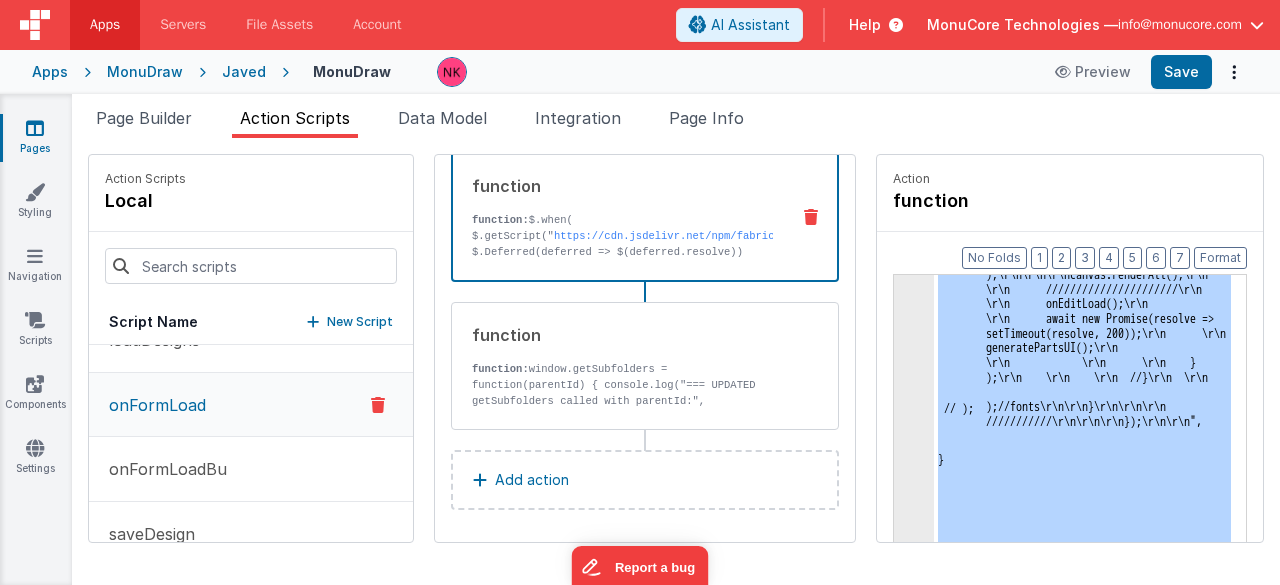 click at bounding box center (640, 292) 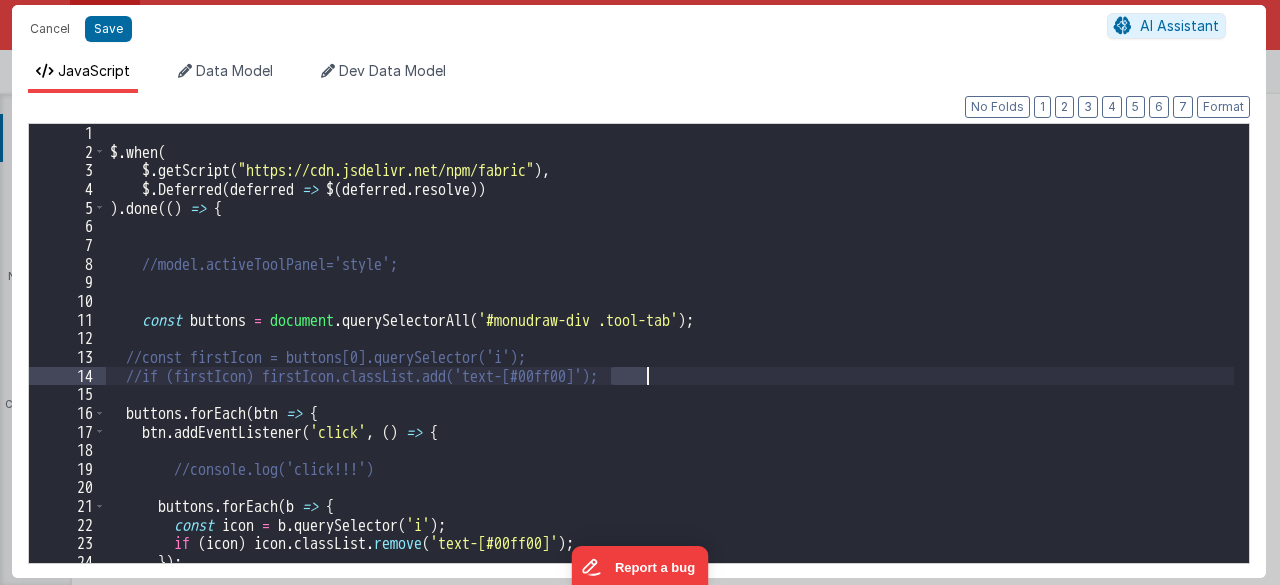 scroll, scrollTop: 32437, scrollLeft: 0, axis: vertical 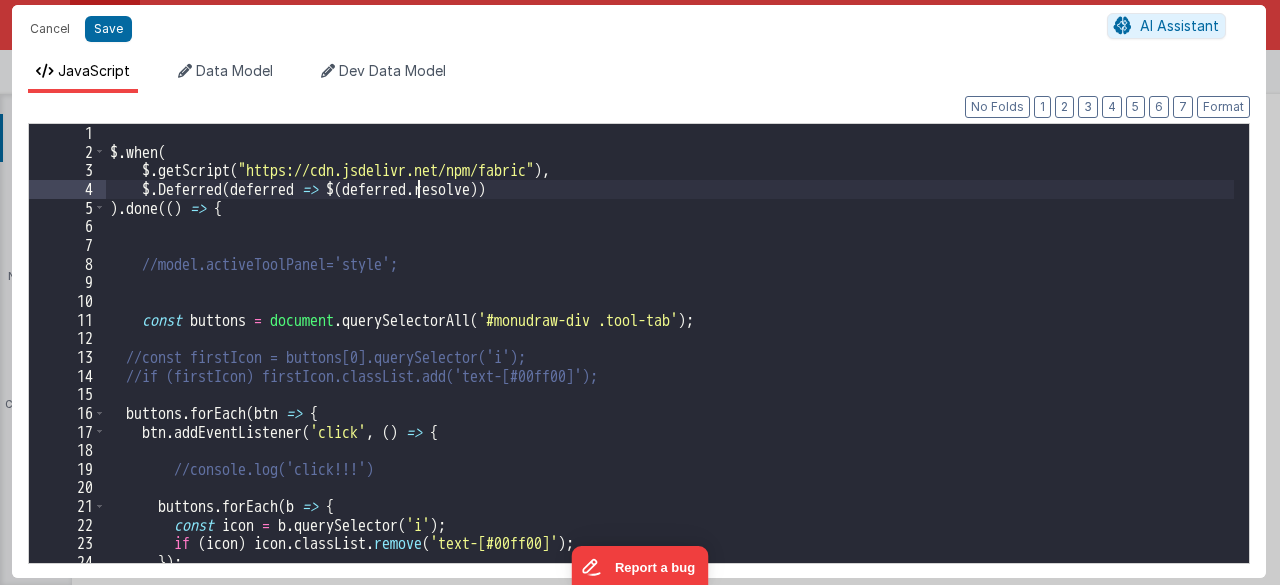 click on "$ . when (      $ . getScript ( "https://cdn.jsdelivr.net/npm/fabric" ) ,      $ . Deferred ( deferred   =>   $ ( deferred . resolve )) ) . done (( )   =>   {                //model.activeToolPanel='style';           const   buttons   =   document . querySelectorAll ( '#monudraw-div .tool-tab' ) ;    //const firstIcon = buttons[0].querySelector('i');    //if (firstIcon) firstIcon.classList.add('text-[#00ff00]');    buttons . forEach ( btn   =>   {      btn . addEventListener ( 'click' ,   ( )   =>   {                     //console.log('click!!!')         buttons . forEach ( b   =>   {           const   icon   =   b . querySelector ( 'i' ) ;           if   ( icon )   icon . classList . remove ( 'text-[#00ff00]' ) ;         }) ;" at bounding box center [670, 362] 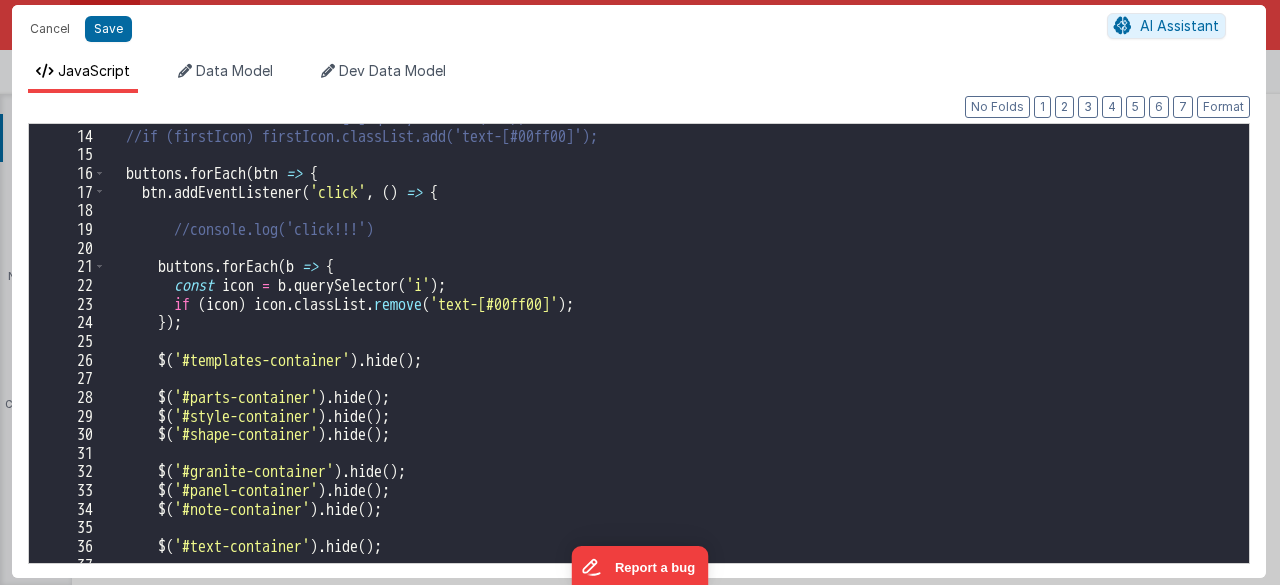 scroll, scrollTop: 23, scrollLeft: 0, axis: vertical 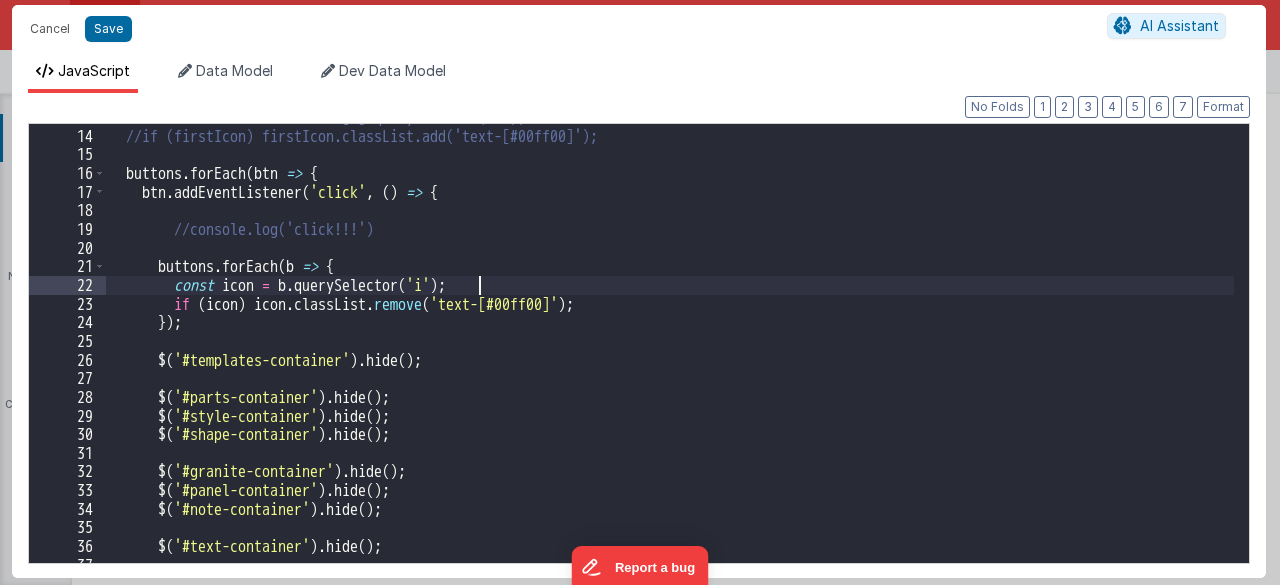 click on "//const firstIcon = buttons[0].querySelector('i');    //if (firstIcon) firstIcon.classList.add('text-[#00ff00]');    buttons . forEach ( btn   =>   {      btn . addEventListener ( 'click' ,   ( )   =>   {                     //console.log('click!!!')         buttons . forEach ( b   =>   {           const   icon   =   b . querySelector ( 'i' ) ;           if   ( icon )   icon . classList . remove ( 'text-[#00ff00]' ) ;         }) ;                 $ ( '#templates-container' ) . hide ( ) ;                 $ ( '#parts-container' ) . hide ( ) ;         $ ( '#style-container' ) . hide ( ) ;         $ ( '#shape-container' ) . hide ( ) ;                 $ ( '#granite-container' ) . hide ( ) ;         $ ( '#panel-container' ) . hide ( ) ;         $ ( '#note-container' ) . hide ( ) ;         $ ( '#text-container' ) . hide ( ) ;" at bounding box center [670, 346] 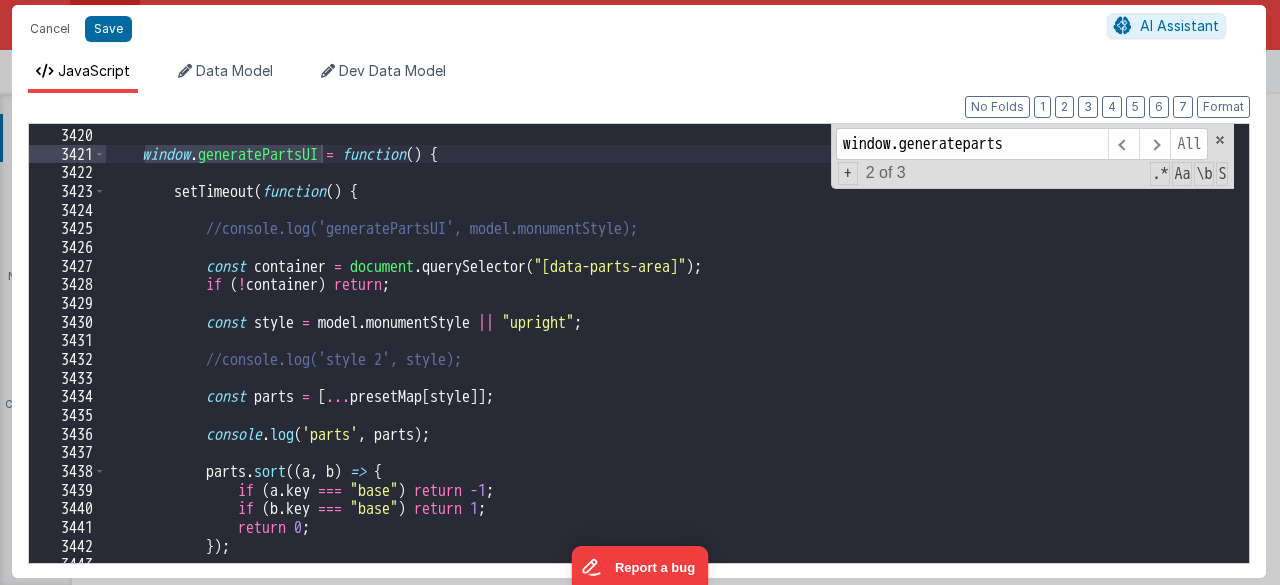scroll, scrollTop: 6253, scrollLeft: 0, axis: vertical 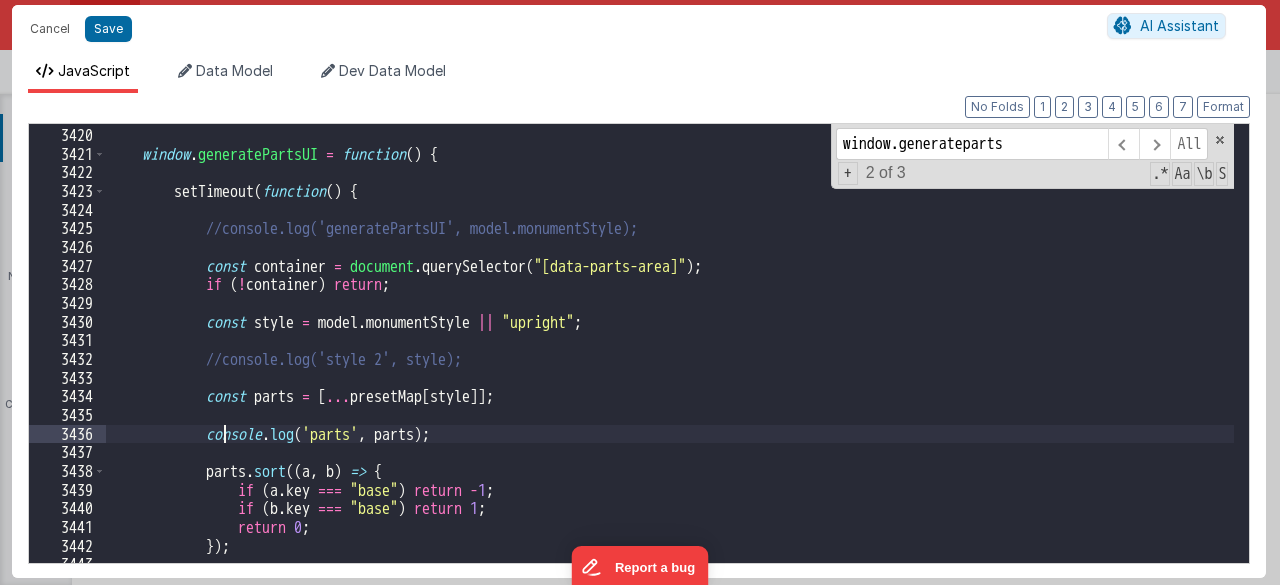 click on "window . generatePartsUI   =   function ( )   {           setTimeout ( function ( )   {                //console.log('generatePartsUI', model.monumentStyle);                const   container   =   document . querySelector ( "[data-parts-area]" ) ;                if   ( ! container )   return ;                const   style   =   model . monumentStyle   ||   "upright" ;                               //console.log('style 2', style);                               const   parts   =   [ ... presetMap [ style ]] ;                               console . log ( 'parts' ,   parts ) ;                parts . sort (( a ,   b )   =>   {                     if   ( a . key   ===   "base" )   return   - 1 ;                     if   ( b . key   ===   "base" )   return   1 ;                     return   0 ;                }) ;" at bounding box center [670, 346] 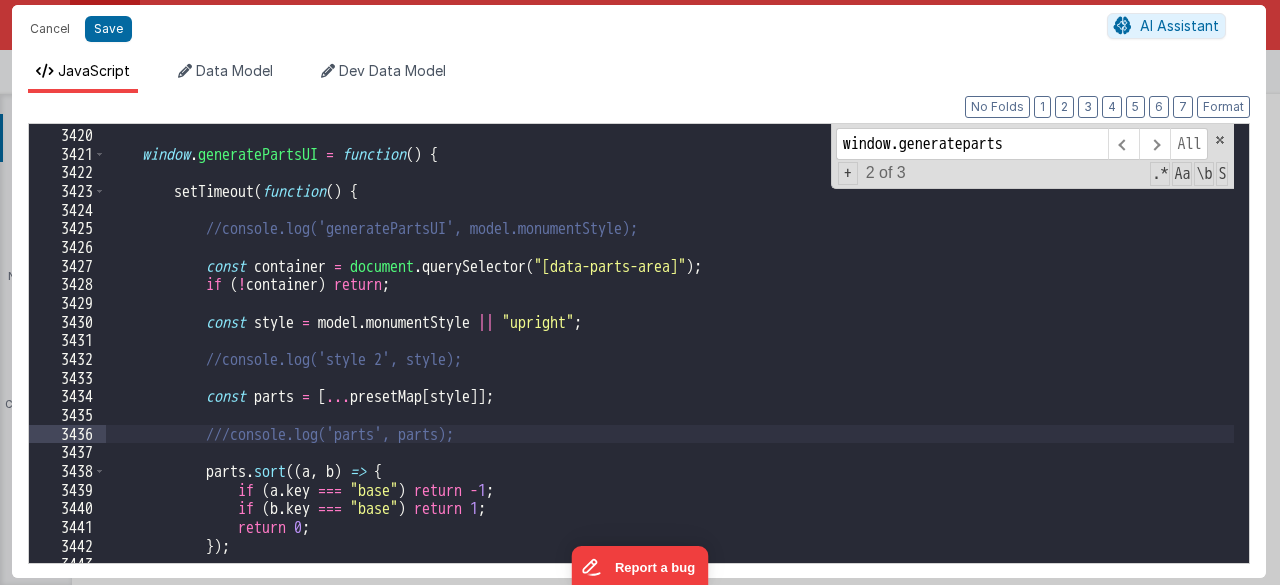 click on "window . generatePartsUI   =   function ( )   {           setTimeout ( function ( )   {                //console.log('generatePartsUI', model.monumentStyle);                const   container   =   document . querySelector ( "[data-parts-area]" ) ;                if   ( ! container )   return ;                const   style   =   model . monumentStyle   ||   "upright" ;                               //console.log('style 2', style);                               const   parts   =   [ ... presetMap [ style ]] ;                               ///console.log('parts', parts);                parts . sort (( a ,   b )   =>   {                     if   ( a . key   ===   "base" )   return   - 1 ;                     if   ( b . key   ===   "base" )   return   1 ;                     return   0 ;                }) ;" at bounding box center (670, 346) 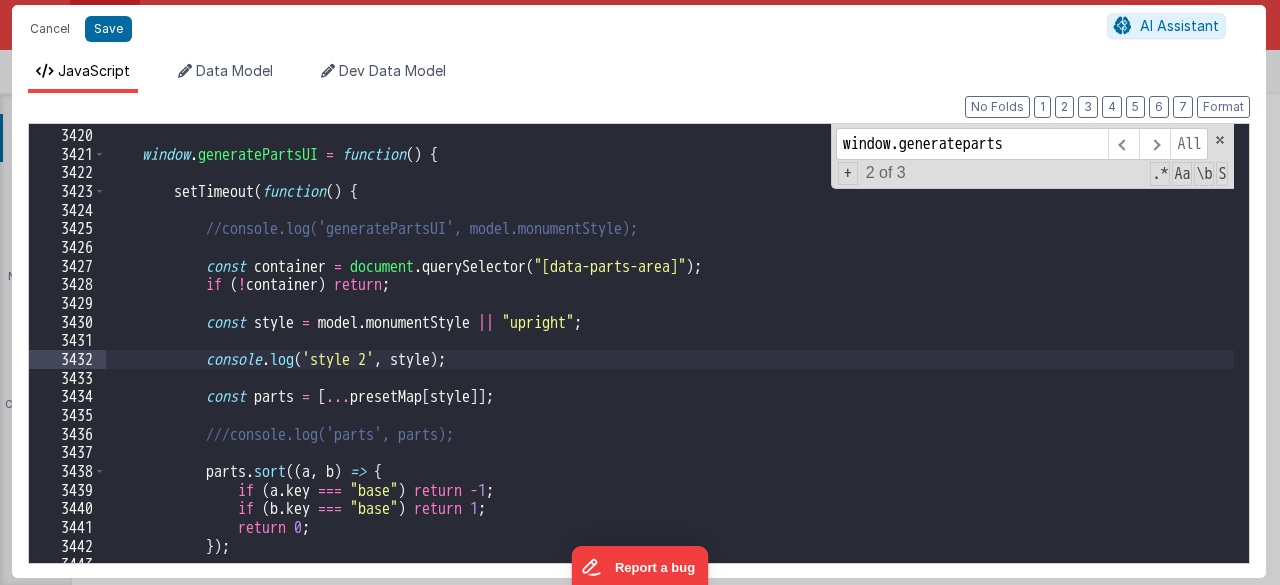 click on "window . generatePartsUI   =   function ( )   {           setTimeout ( function ( )   {                //console.log('generatePartsUI', model.monumentStyle);                const   container   =   document . querySelector ( "[data-parts-area]" ) ;                if   ( ! container )   return ;                const   style   =   model . monumentStyle   ||   "upright" ;                               console . log ( 'style 2' ,   style ) ;                               const   parts   =   [ ... presetMap [ style ]] ;                               ///console.log('parts', parts);                parts . sort (( a ,   b )   =>   {                     if   ( a . key   ===   "base" )   return   - 1 ;                     if   ( b . key   ===   "base" )   return   1 ;                     return   0 ;                }) ;" at bounding box center [670, 346] 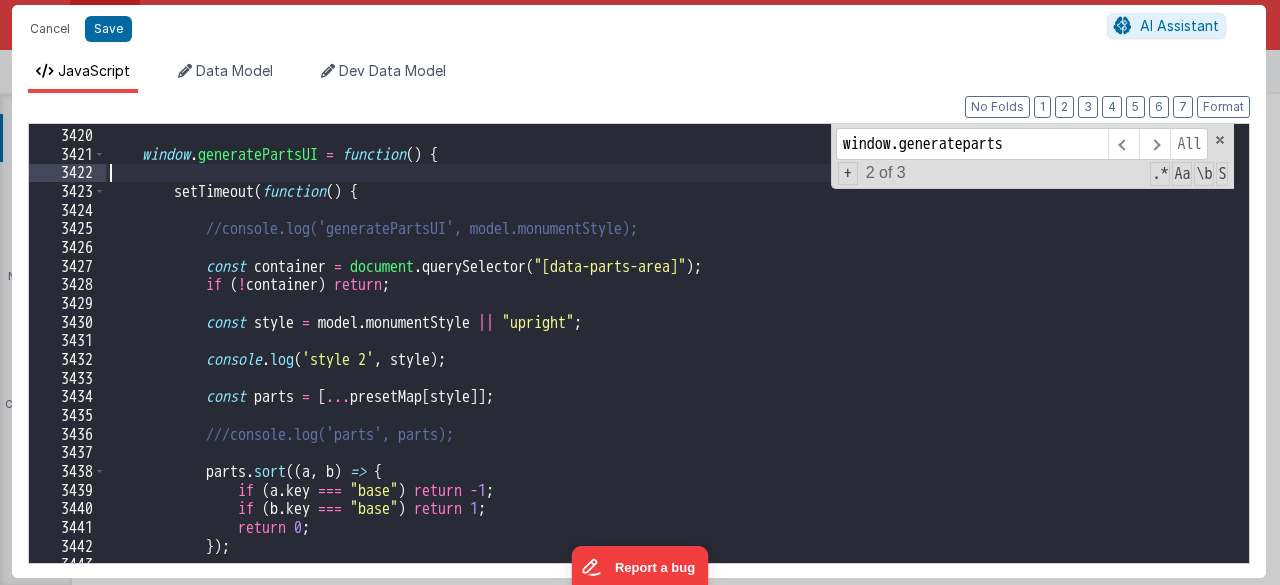 click on "window . generatePartsUI   =   function ( )   {           setTimeout ( function ( )   {                //console.log('generatePartsUI', model.monumentStyle);                const   container   =   document . querySelector ( "[data-parts-area]" ) ;                if   ( ! container )   return ;                const   style   =   model . monumentStyle   ||   "upright" ;                               console . log ( 'style 2' ,   style ) ;                               const   parts   =   [ ... presetMap [ style ]] ;                               ///console.log('parts', parts);                parts . sort (( a ,   b )   =>   {                     if   ( a . key   ===   "base" )   return   - 1 ;                     if   ( b . key   ===   "base" )   return   1 ;                     return   0 ;                }) ;" at bounding box center [670, 346] 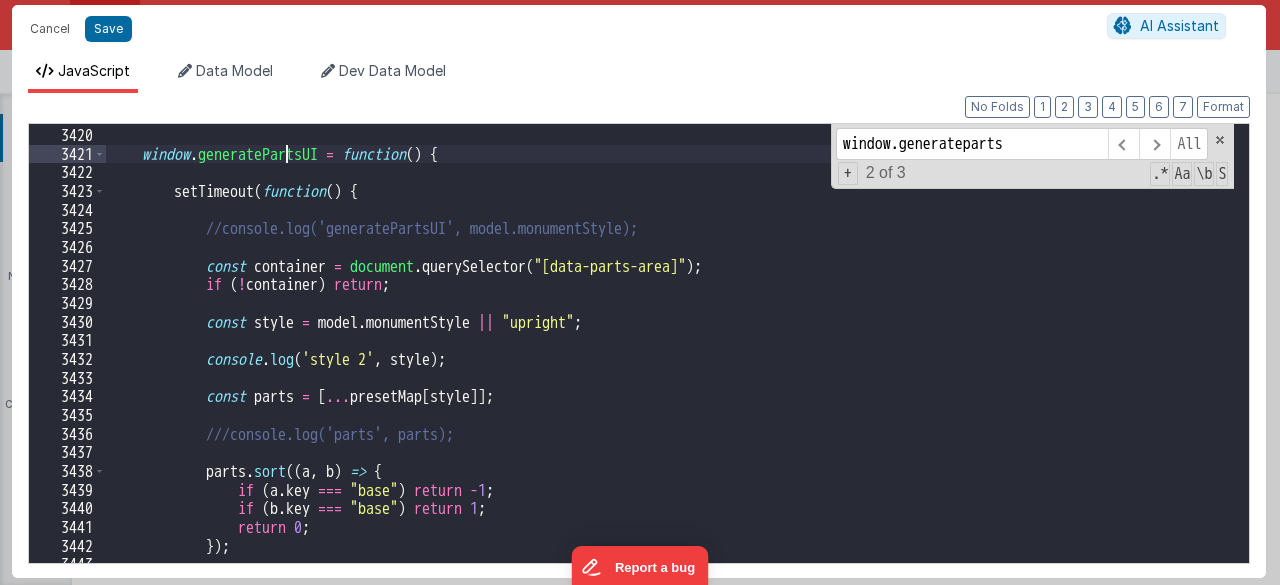 click on "window . generatePartsUI   =   function ( )   {           setTimeout ( function ( )   {                //console.log('generatePartsUI', model.monumentStyle);                const   container   =   document . querySelector ( "[data-parts-area]" ) ;                if   ( ! container )   return ;                const   style   =   model . monumentStyle   ||   "upright" ;                               console . log ( 'style 2' ,   style ) ;                               const   parts   =   [ ... presetMap [ style ]] ;                               ///console.log('parts', parts);                parts . sort (( a ,   b )   =>   {                     if   ( a . key   ===   "base" )   return   - 1 ;                     if   ( b . key   ===   "base" )   return   1 ;                     return   0 ;                }) ;" at bounding box center [670, 346] 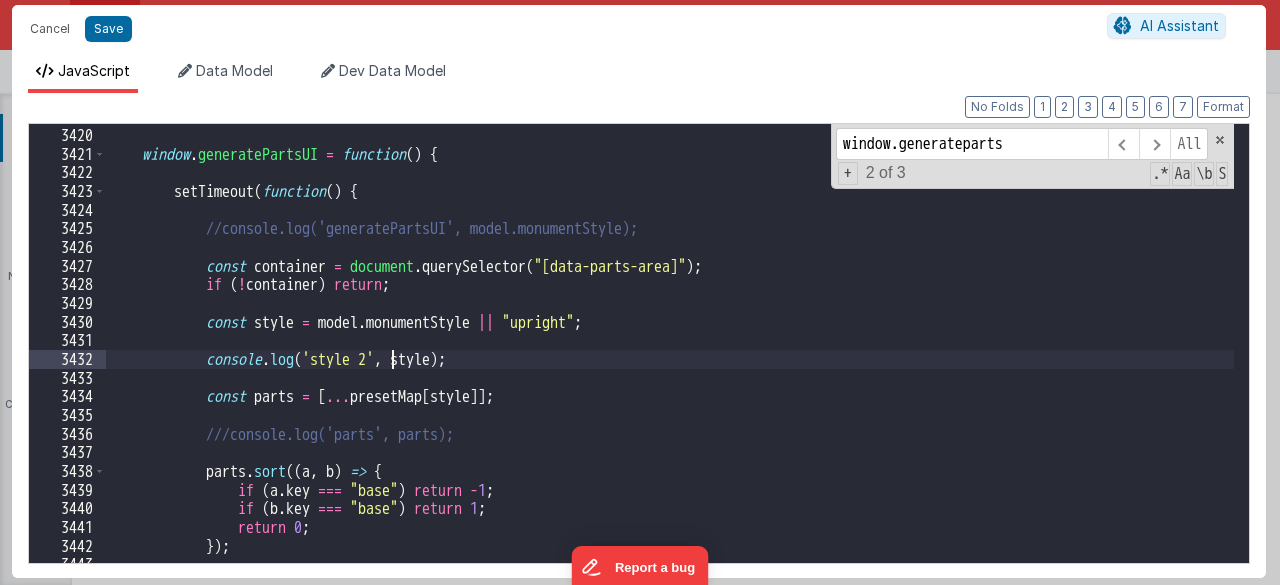 click on "window . generatePartsUI   =   function ( )   {           setTimeout ( function ( )   {                //console.log('generatePartsUI', model.monumentStyle);                const   container   =   document . querySelector ( "[data-parts-area]" ) ;                if   ( ! container )   return ;                const   style   =   model . monumentStyle   ||   "upright" ;                               console . log ( 'style 2' ,   style ) ;                               const   parts   =   [ ... presetMap [ style ]] ;                               ///console.log('parts', parts);                parts . sort (( a ,   b )   =>   {                     if   ( a . key   ===   "base" )   return   - 1 ;                     if   ( b . key   ===   "base" )   return   1 ;                     return   0 ;                }) ;" at bounding box center (670, 346) 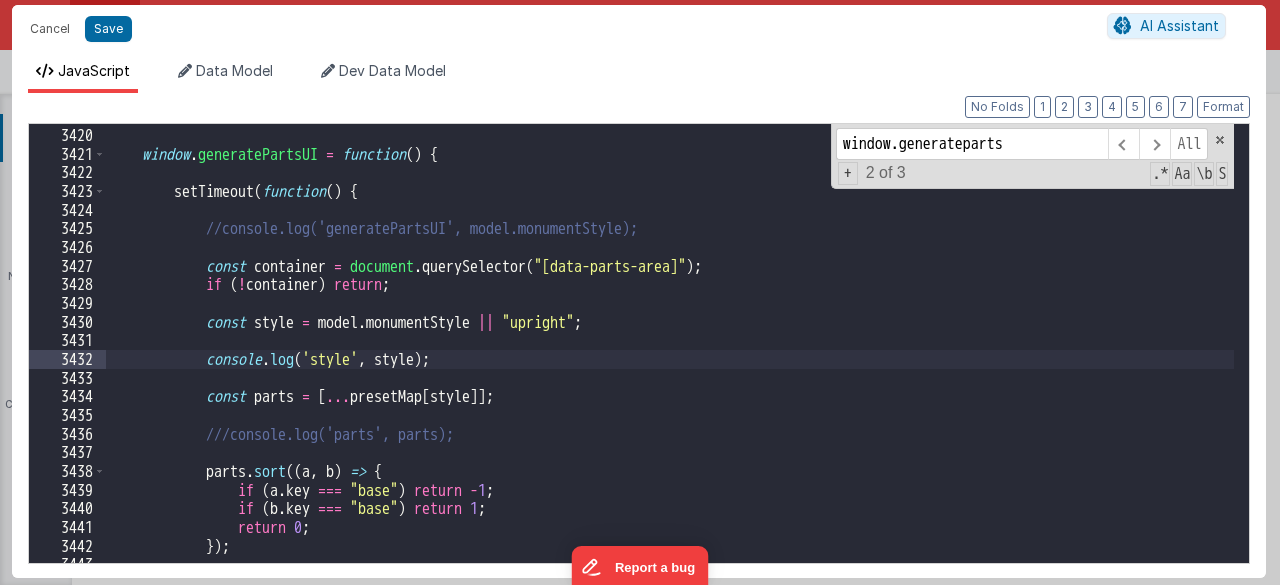 paste 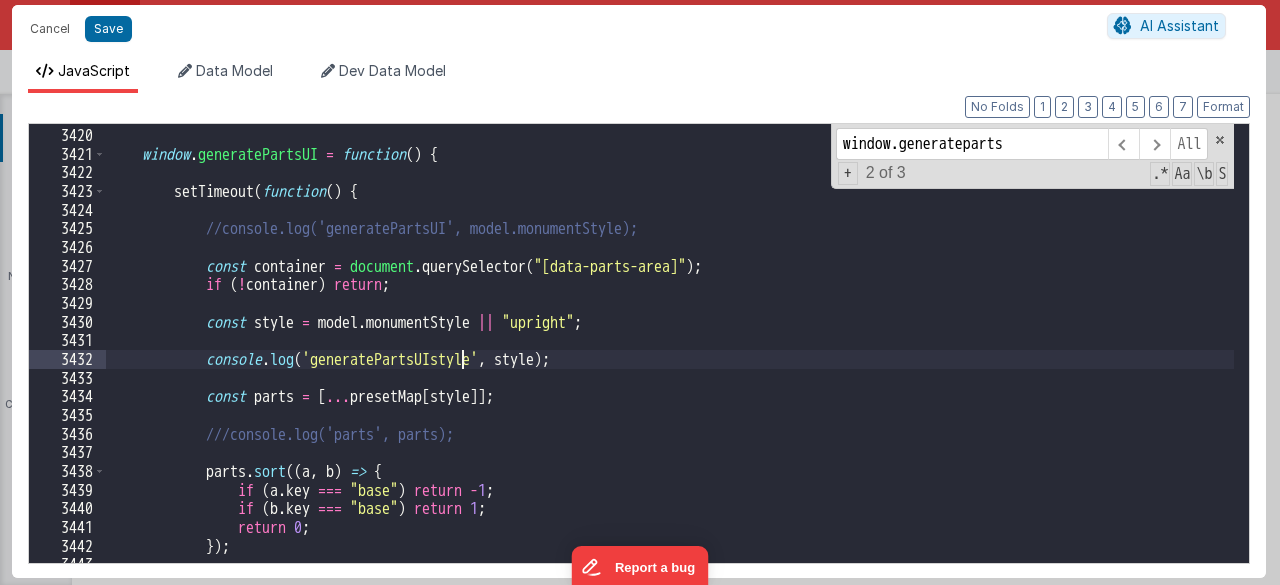 type 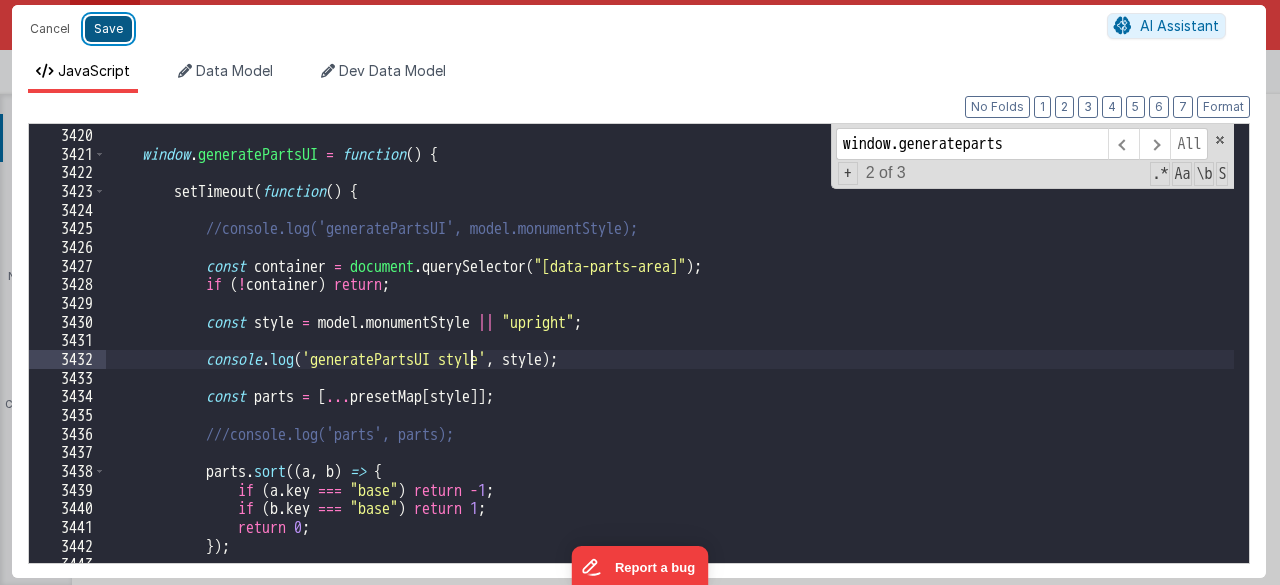 click on "Save" at bounding box center (108, 29) 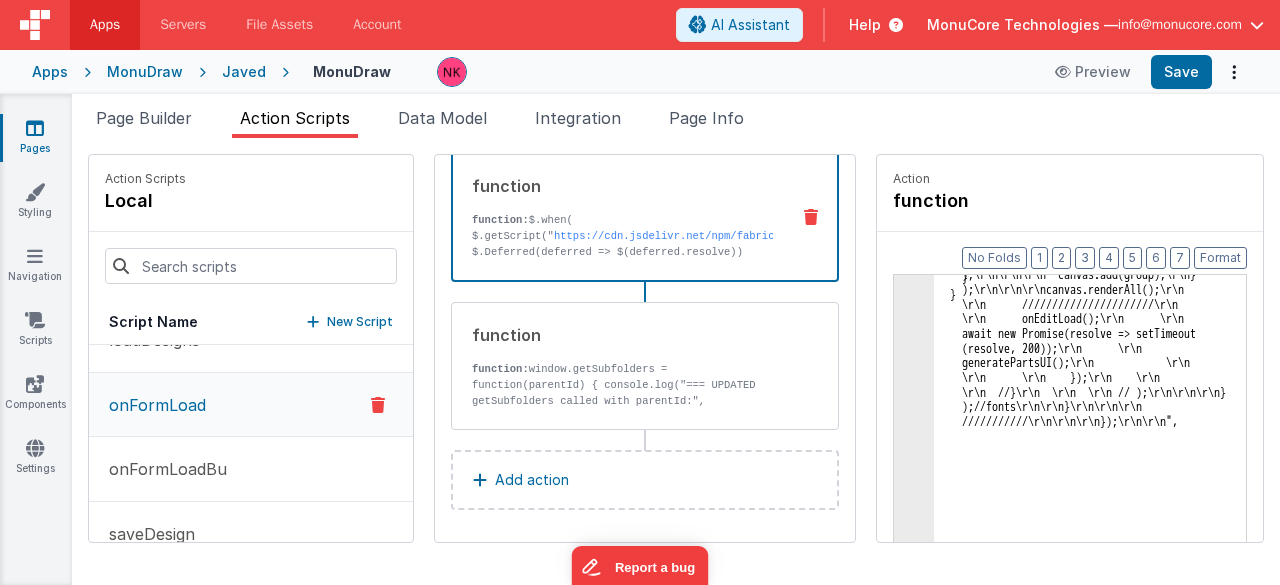 click at bounding box center (640, 292) 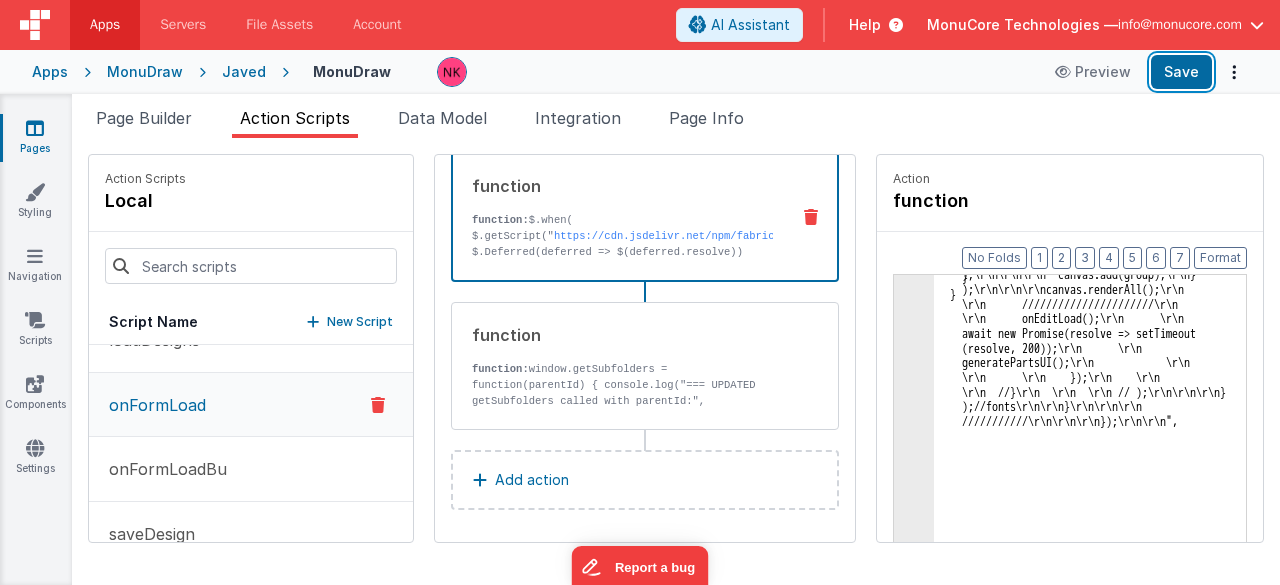 click on "Save" at bounding box center (1181, 72) 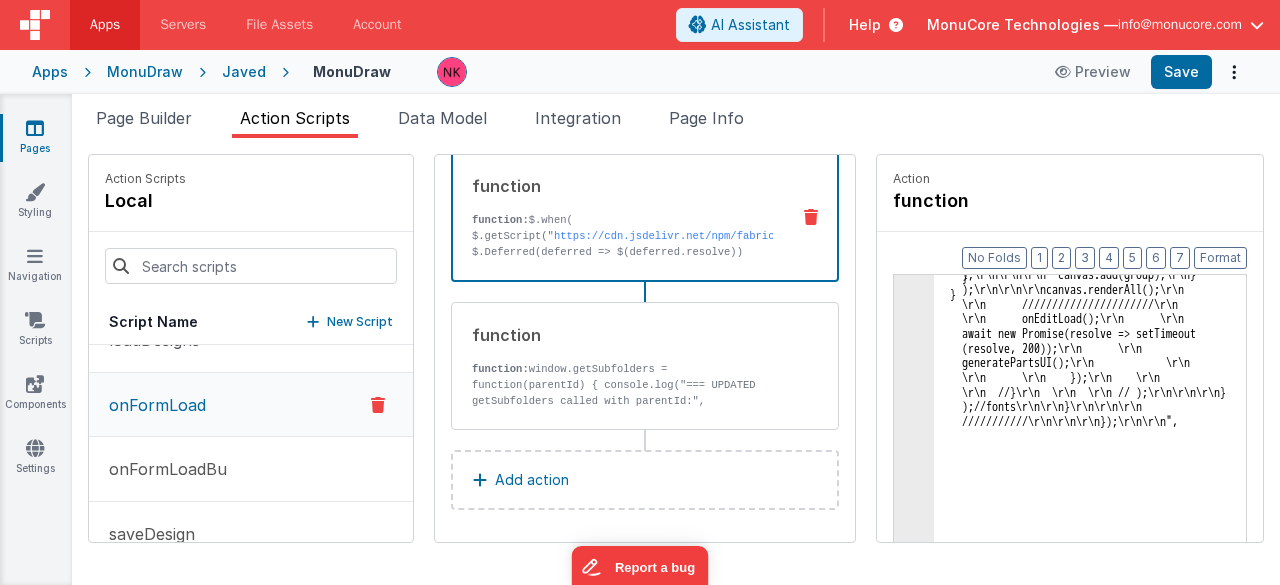 click on "3" at bounding box center [914, -103967] 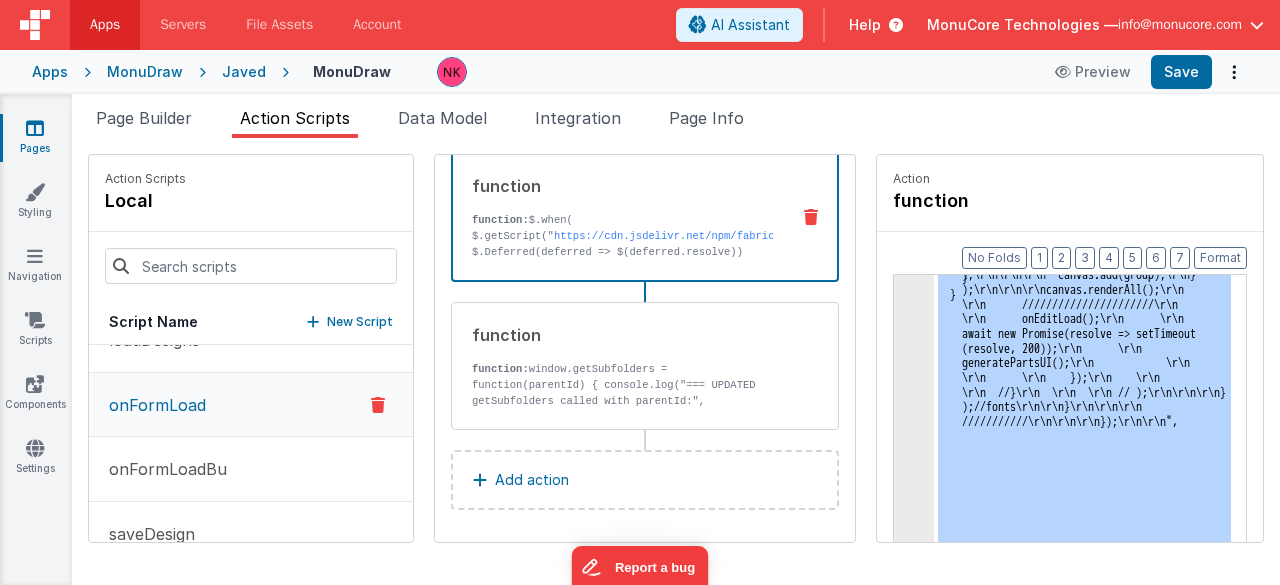 click on "3" at bounding box center (914, -103967) 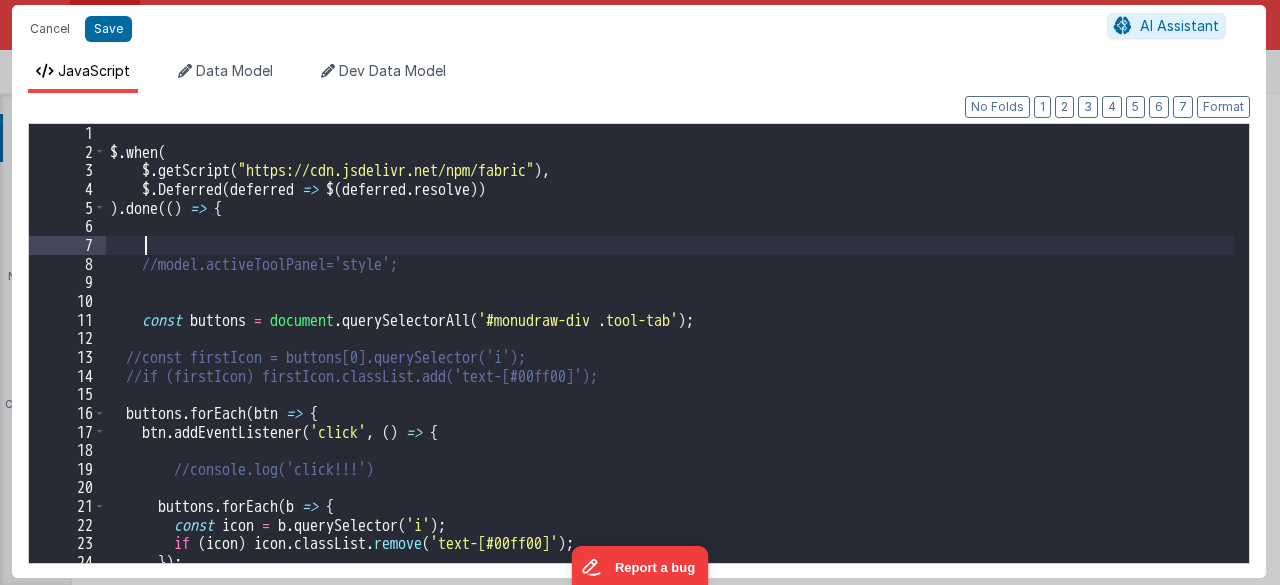 click on "$ . when (      $ . getScript ( "https://cdn.jsdelivr.net/npm/fabric" ) ,      $ . Deferred ( deferred   =>   $ ( deferred . resolve )) ) . done (( )   =>   {                //model.activeToolPanel='style';           const   buttons   =   document . querySelectorAll ( '#monudraw-div .tool-tab' ) ;    //const firstIcon = buttons[0].querySelector('i');    //if (firstIcon) firstIcon.classList.add('text-[#00ff00]');    buttons . forEach ( btn   =>   {      btn . addEventListener ( 'click' ,   ( )   =>   {                     //console.log('click!!!')         buttons . forEach ( b   =>   {           const   icon   =   b . querySelector ( 'i' ) ;           if   ( icon )   icon . classList . remove ( 'text-[#00ff00]' ) ;         }) ;" at bounding box center [670, 362] 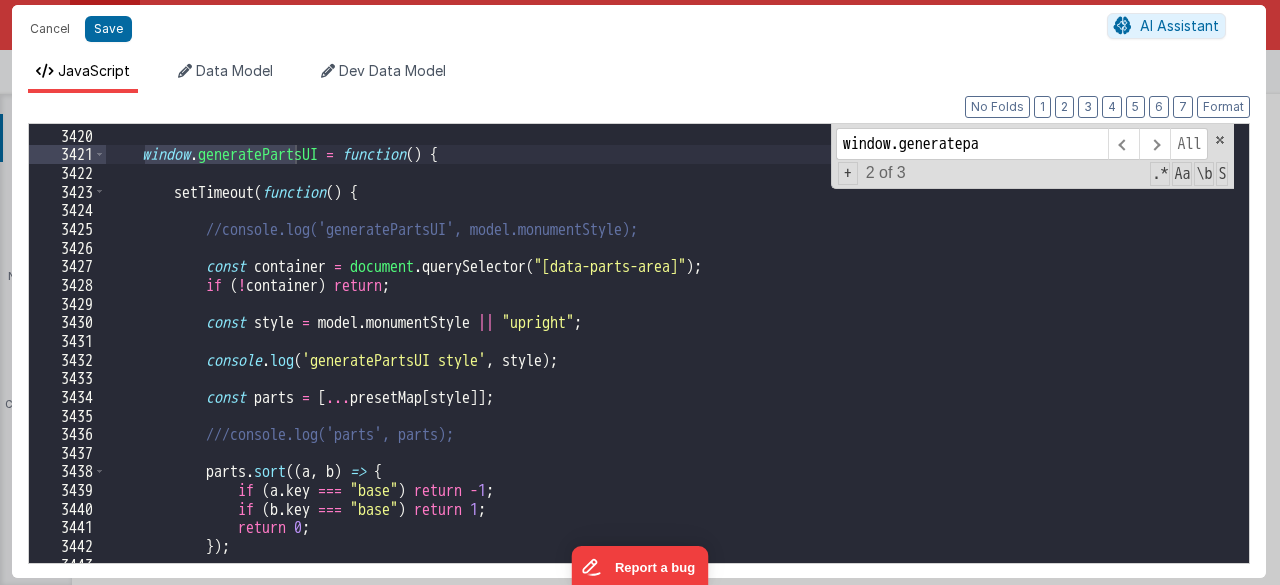 scroll, scrollTop: 6253, scrollLeft: 0, axis: vertical 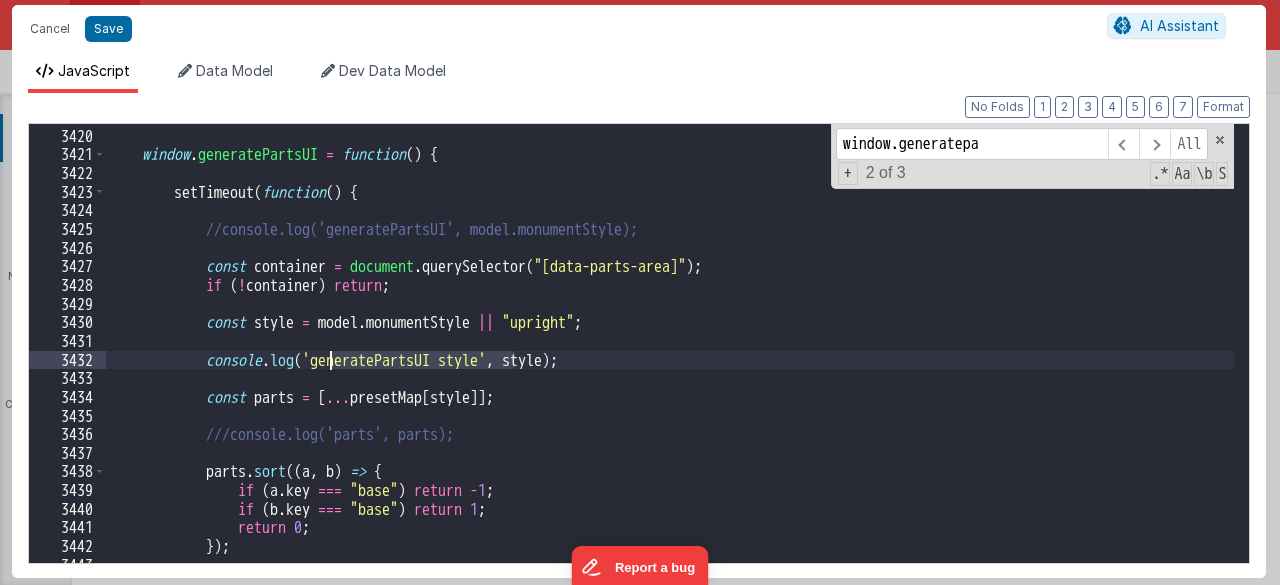 drag, startPoint x: 512, startPoint y: 365, endPoint x: 328, endPoint y: 362, distance: 184.02446 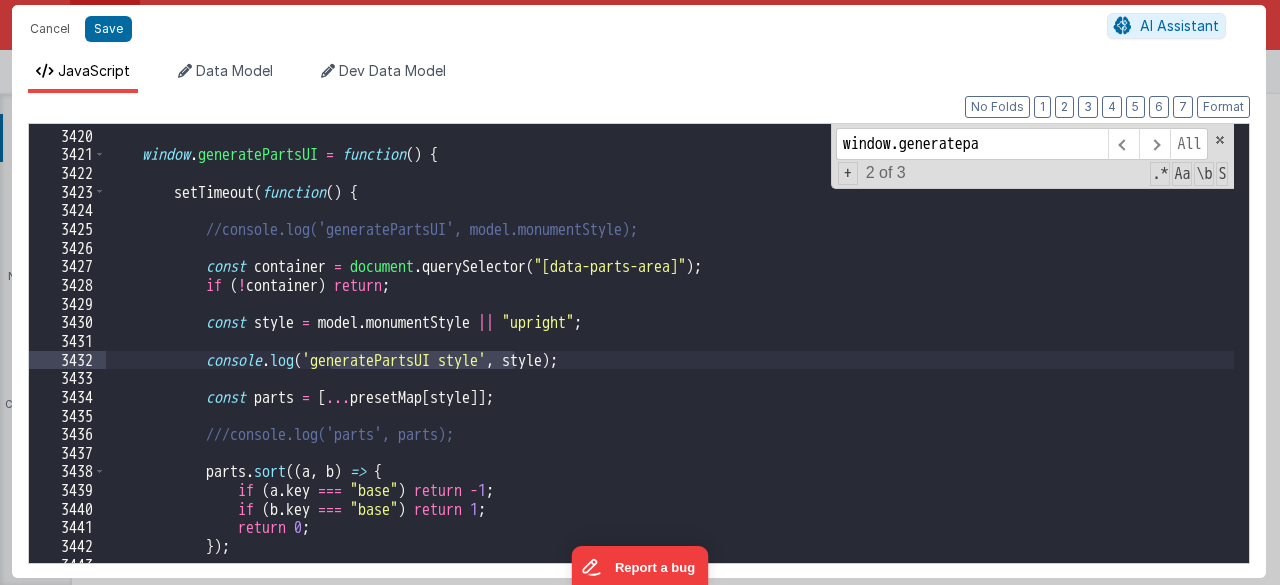 click on "window . generatePartsUI   =   function ( )   {           setTimeout ( function ( )   {                //console.log('generatePartsUI', model.monumentStyle);                const   container   =   document . querySelector ( "[data-parts-area]" ) ;                if   ( ! container )   return ;                const   style   =   model . monumentStyle   ||   "upright" ;                               console . log ( 'generatePartsUI style' ,   style ) ;                               const   parts   =   [ ... presetMap [ style ]] ;                               ///console.log('parts', parts);                parts . sort (( a ,   b )   =>   {                     if   ( a . key   ===   "base" )   return   - 1 ;                     if   ( b . key   ===   "base" )   return   1 ;                     return   0 ;                }) ;" at bounding box center (670, 346) 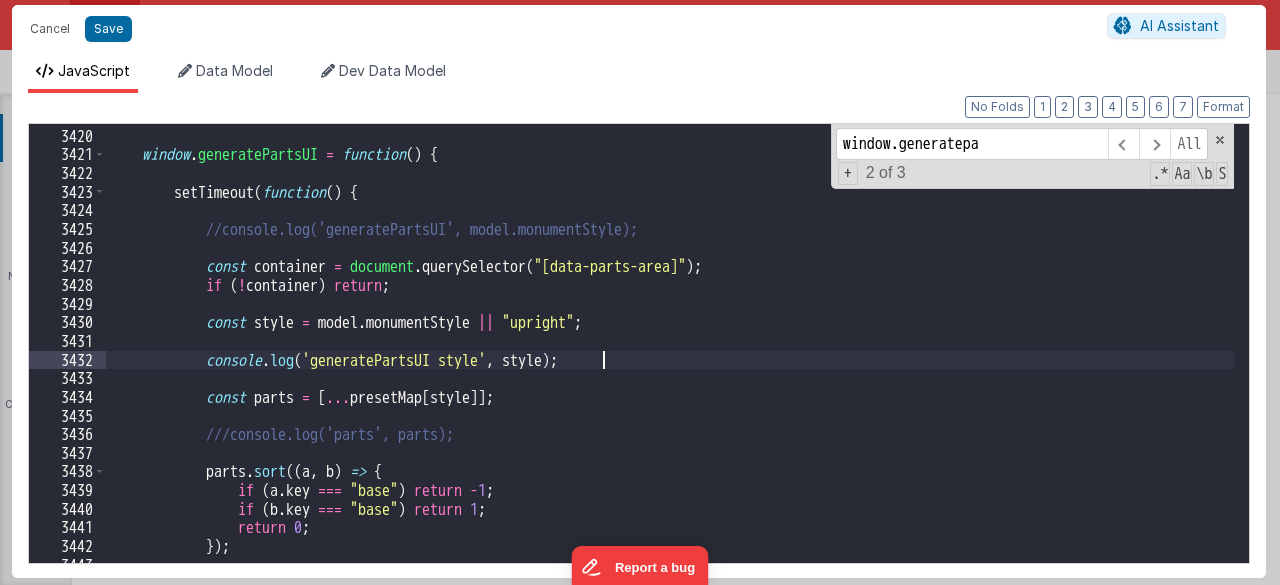 click on "window . generatePartsUI   =   function ( )   {           setTimeout ( function ( )   {                //console.log('generatePartsUI', model.monumentStyle);                const   container   =   document . querySelector ( "[data-parts-area]" ) ;                if   ( ! container )   return ;                const   style   =   model . monumentStyle   ||   "upright" ;                               console . log ( 'generatePartsUI style' ,   style ) ;                               const   parts   =   [ ... presetMap [ style ]] ;                               ///console.log('parts', parts);                parts . sort (( a ,   b )   =>   {                     if   ( a . key   ===   "base" )   return   - 1 ;                     if   ( b . key   ===   "base" )   return   1 ;                     return   0 ;                }) ;" at bounding box center (670, 346) 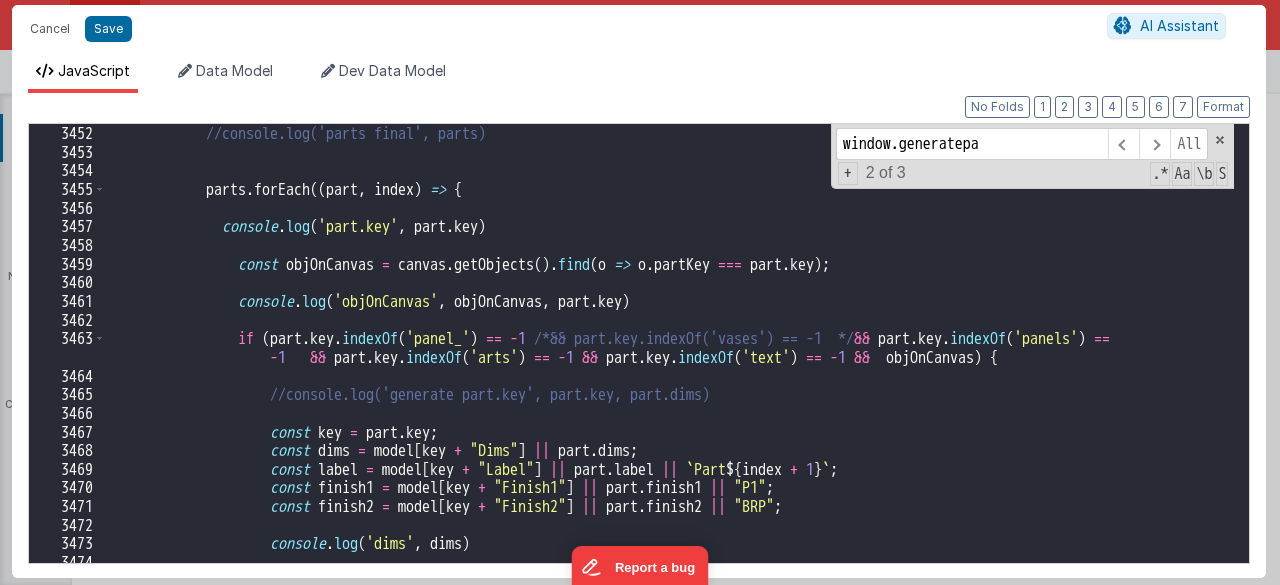 scroll, scrollTop: 6312, scrollLeft: 0, axis: vertical 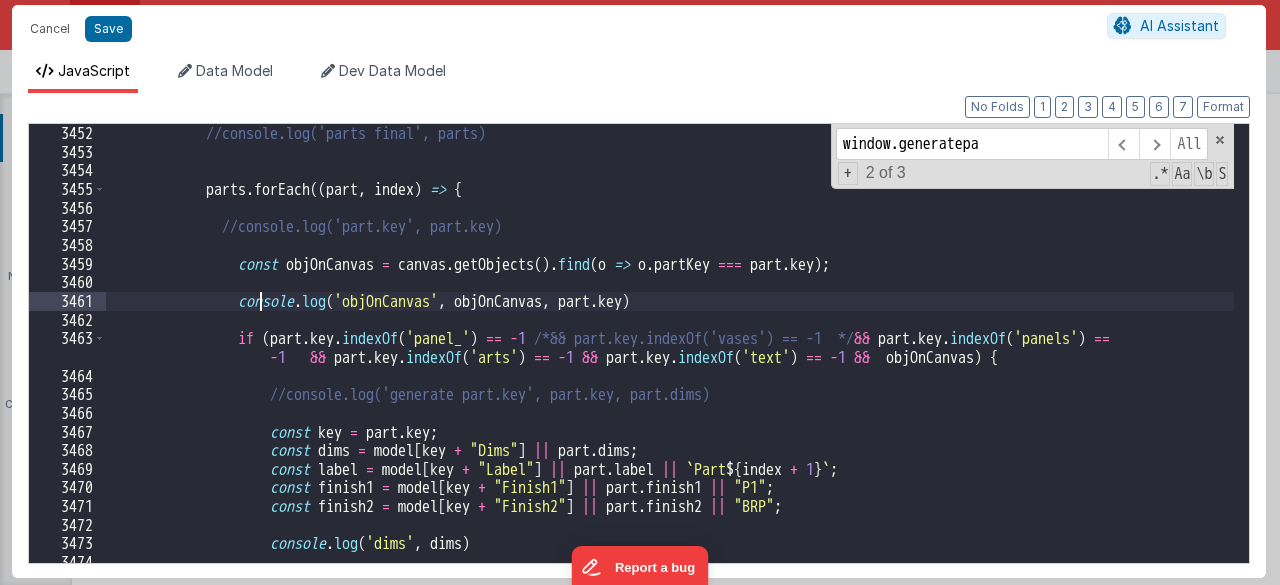 click on "//console.log('parts final', parts)                parts . forEach (( part ,   index )   =>   {                                       //console.log('part.key', part.key)
const   objOnCanvas   =   canvas . getObjects ( ) . find ( o   =>   o . partKey   ===   part . key ) ;
console . log ( 'objOnCanvas' ,   objOnCanvas ,   part . key )
if   ( part . key . indexOf ( 'panel_' )   ==   - 1   /*&amp;&amp; part.key.indexOf('vases') == -1  */ &amp;&amp;   part . key . indexOf ( 'panels' )   ==                        - 1     &amp;&amp;   part . key . indexOf ( 'arts' )   ==   - 1   &amp;&amp;   part . key . indexOf ( 'text' )   ==   - 1   &amp;&amp;    objOnCanvas )   {                          //console.log('generate part.key', part.key, part.dims)
const   key   =   part . key ;
const   dims   =   model [ key   +   "Dims" ]   ||   part . dims ;
const" at bounding box center (670, 343) 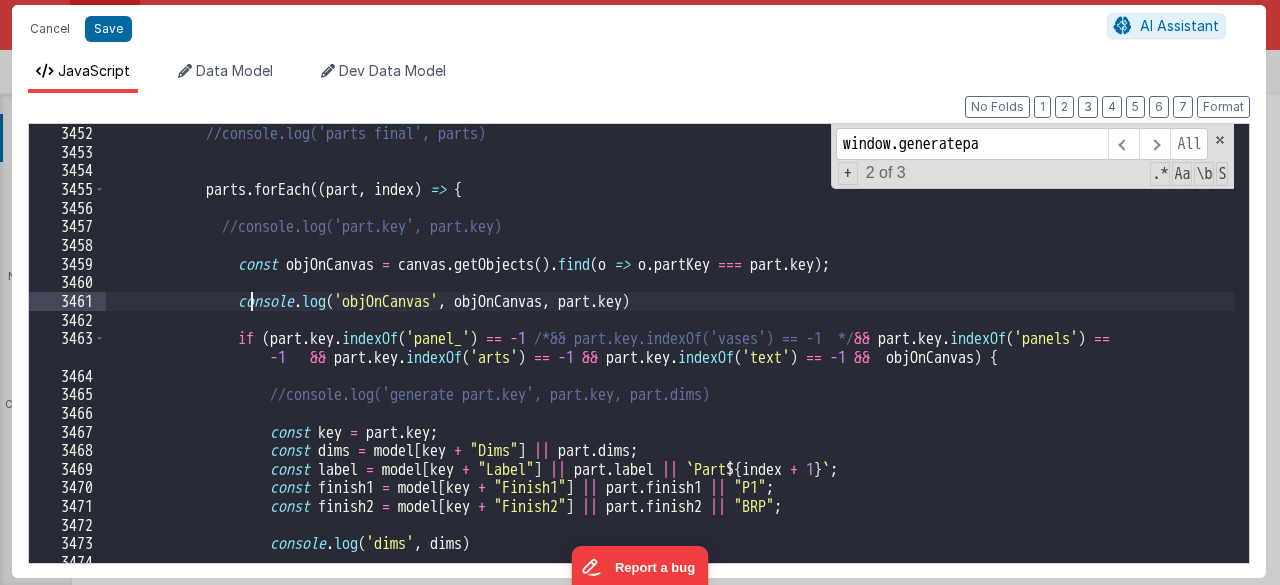 click on "//console.log('parts final', parts)                parts . forEach (( part ,   index )   =>   {                                       //console.log('part.key', part.key)
const   objOnCanvas   =   canvas . getObjects ( ) . find ( o   =>   o . partKey   ===   part . key ) ;
console . log ( 'objOnCanvas' ,   objOnCanvas ,   part . key )
if   ( part . key . indexOf ( 'panel_' )   ==   - 1   /*&amp;&amp; part.key.indexOf('vases') == -1  */ &amp;&amp;   part . key . indexOf ( 'panels' )   ==                        - 1     &amp;&amp;   part . key . indexOf ( 'arts' )   ==   - 1   &amp;&amp;   part . key . indexOf ( 'text' )   ==   - 1   &amp;&amp;    objOnCanvas )   {                          //console.log('generate part.key', part.key, part.dims)
const   key   =   part . key ;
const   dims   =   model [ key   +   "Dims" ]   ||   part . dims ;
const" at bounding box center [670, 343] 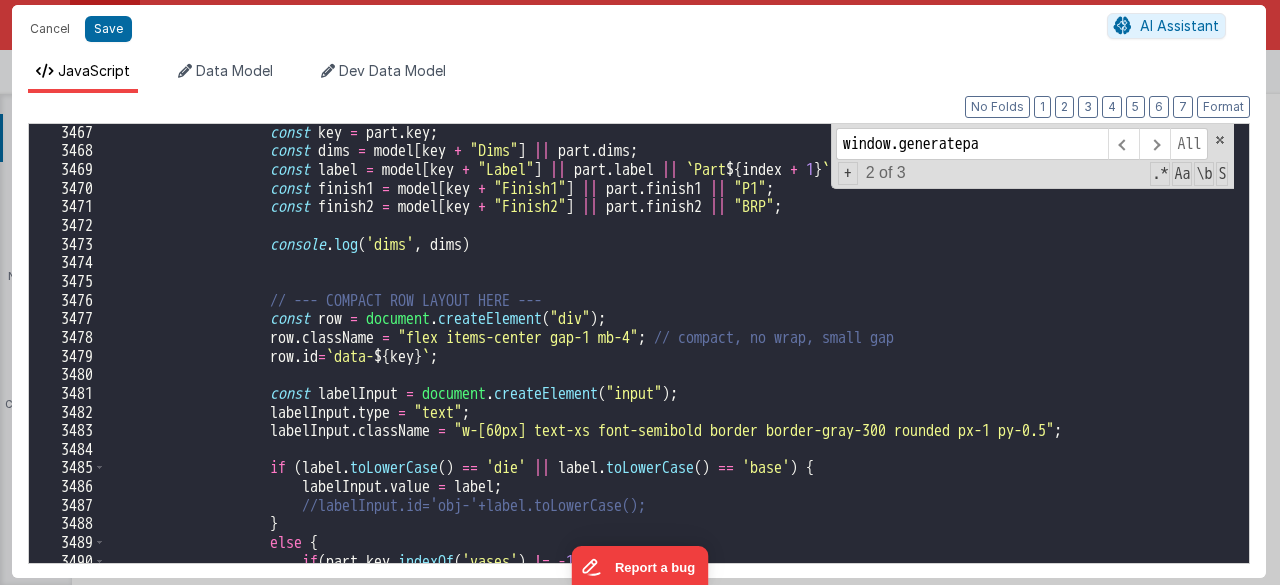 scroll, scrollTop: 6341, scrollLeft: 0, axis: vertical 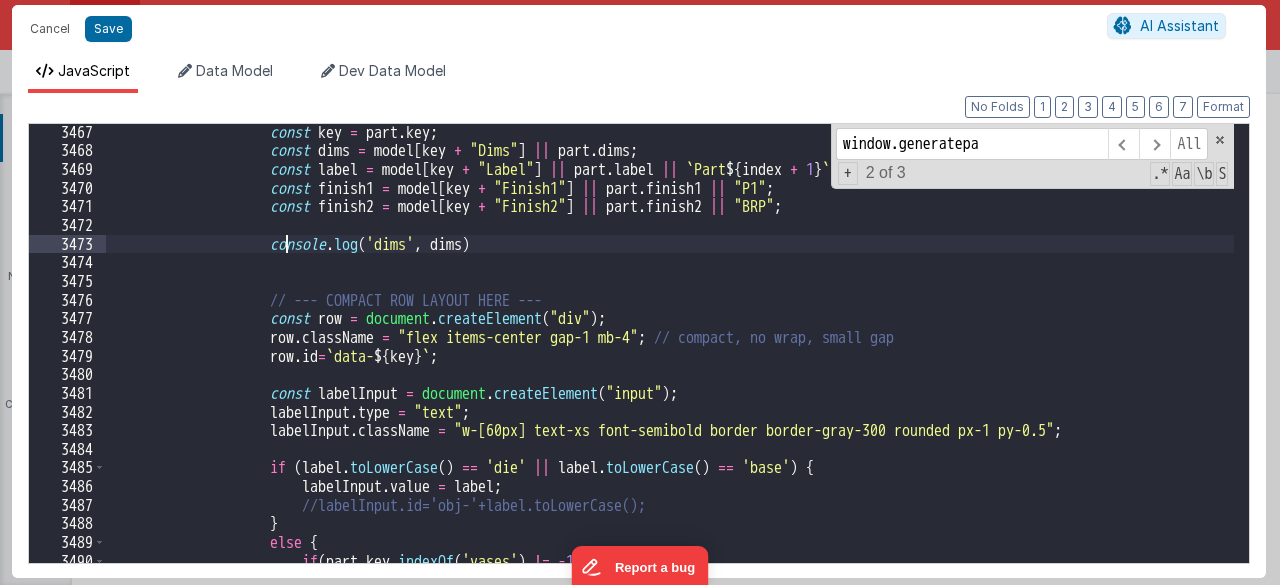 click on "id = ` data- ${ key } ` ;                          const   labelInput   =   document . createElement ( "input" ) ;                          labelInput . type   =   "text" ; ." at bounding box center [670, 361] 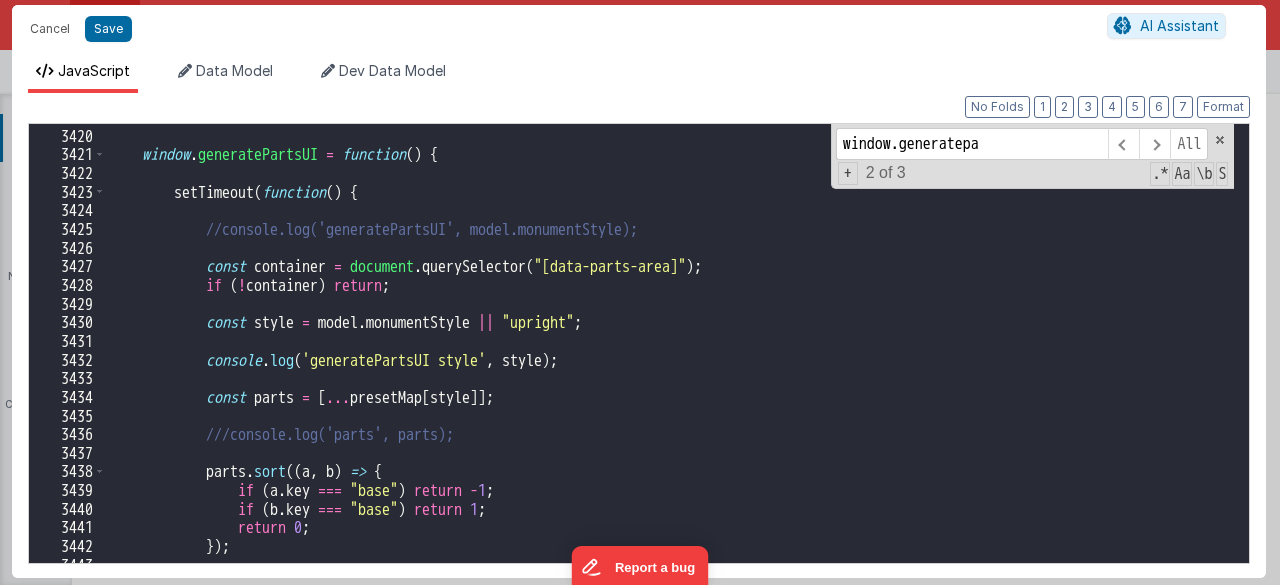 scroll, scrollTop: 6253, scrollLeft: 0, axis: vertical 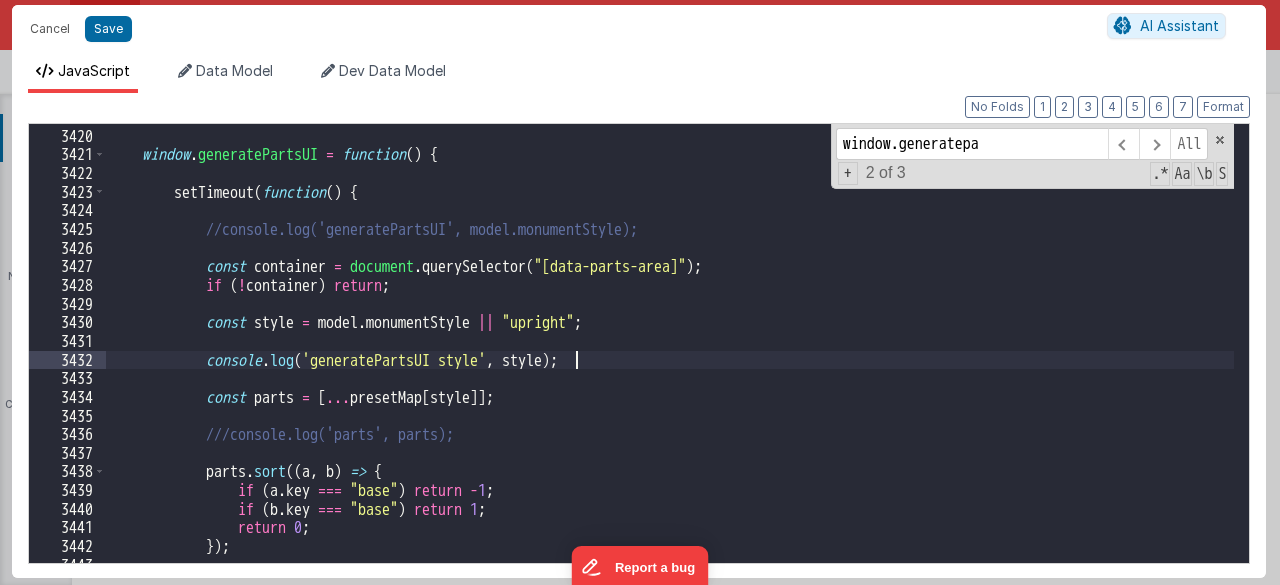 click on "window . generatePartsUI   =   function ( )   {           setTimeout ( function ( )   {                //console.log('generatePartsUI', model.monumentStyle);                const   container   =   document . querySelector ( "[data-parts-area]" ) ;                if   ( ! container )   return ;                const   style   =   model . monumentStyle   ||   "upright" ;                               console . log ( 'generatePartsUI style' ,   style ) ;                               const   parts   =   [ ... presetMap [ style ]] ;                               ///console.log('parts', parts);                parts . sort (( a ,   b )   =>   {                     if   ( a . key   ===   "base" )   return   - 1 ;                     if   ( b . key   ===   "base" )   return   1 ;                     return   0 ;                }) ;" at bounding box center [670, 346] 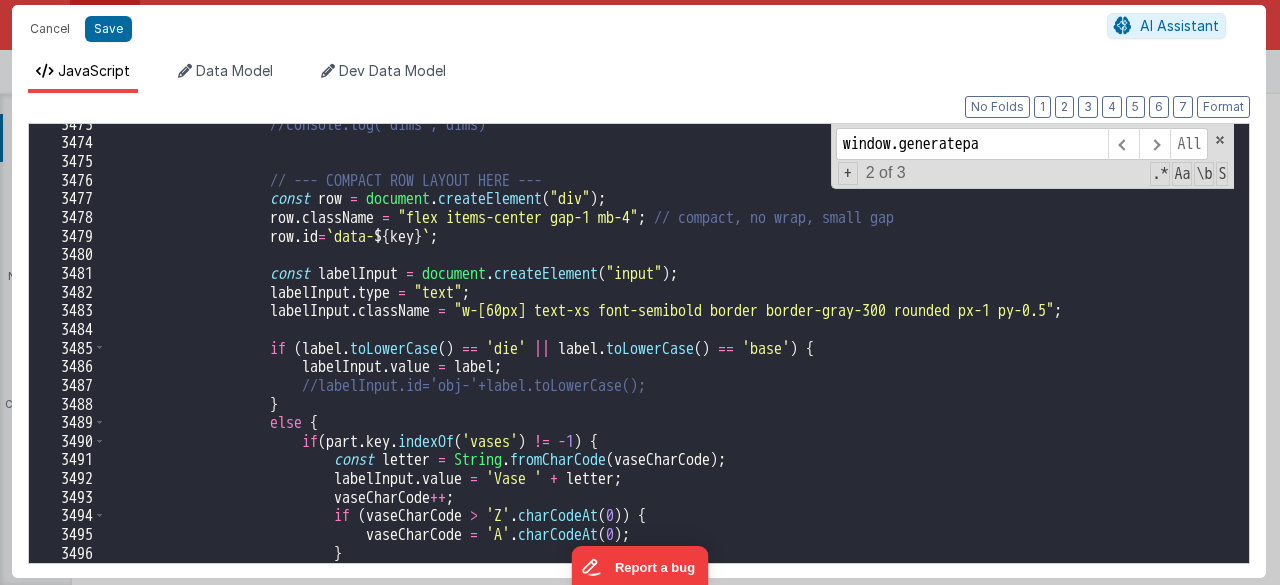 scroll, scrollTop: 6353, scrollLeft: 0, axis: vertical 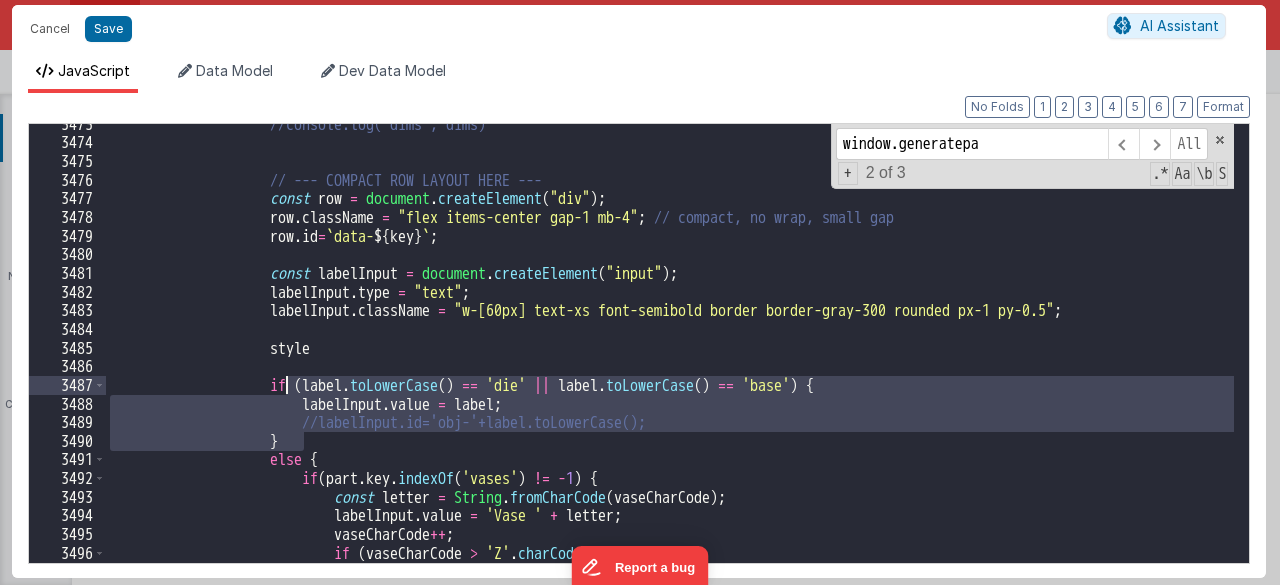 drag, startPoint x: 332, startPoint y: 437, endPoint x: 288, endPoint y: 387, distance: 66.6033 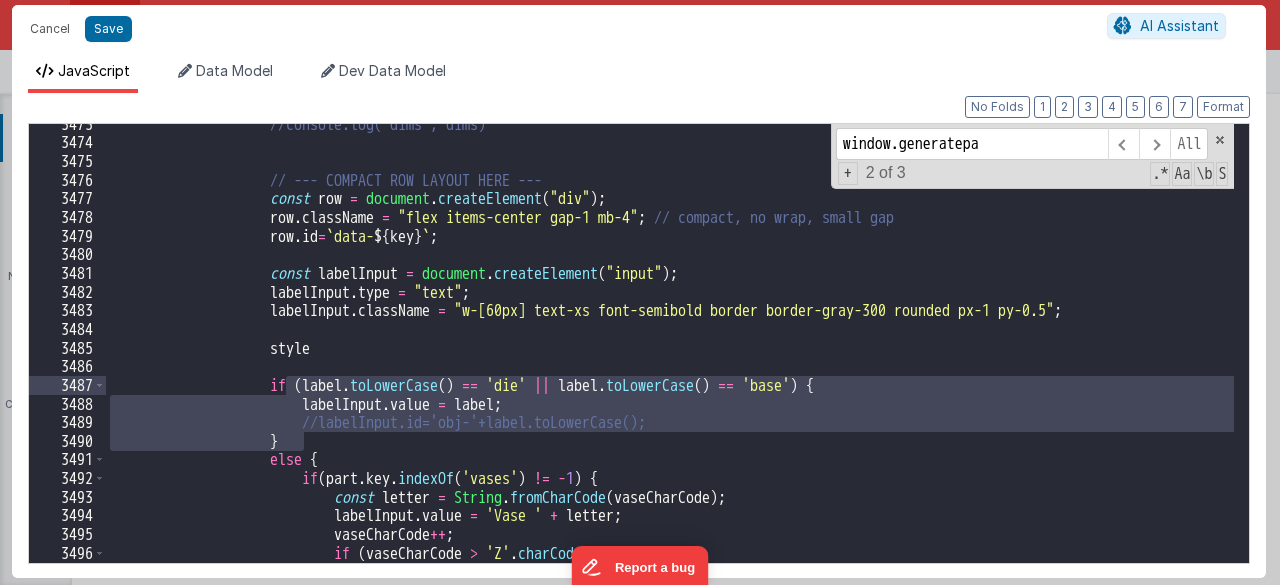 click on "//console.log('dims', dims)                          // --- COMPACT ROW LAYOUT HERE ---                          const   row   =   document . createElement ( "div" ) ;                          row . className   =   "flex items-center gap-1 mb-4" ;   // compact, no wrap, small gap                          row . id = ` data- ${ key } ` ;                          const   labelInput   =   document . createElement ( "input" ) ;                          labelInput . type   =   "text" ;                          labelInput . className   =   "w-[60px] text-xs font-semibold border border-gray-300 rounded px-1 py-0.5" ;                                                   style                          if   ( label . toLowerCase ( )   ==   'die'   ||   label . toLowerCase ( )   ==   'base' )   {                               labelInput . value   =   label ;                               //labelInput.id='obj-'+label.toLowerCase();                          }                            else   {      (" at bounding box center [670, 343] 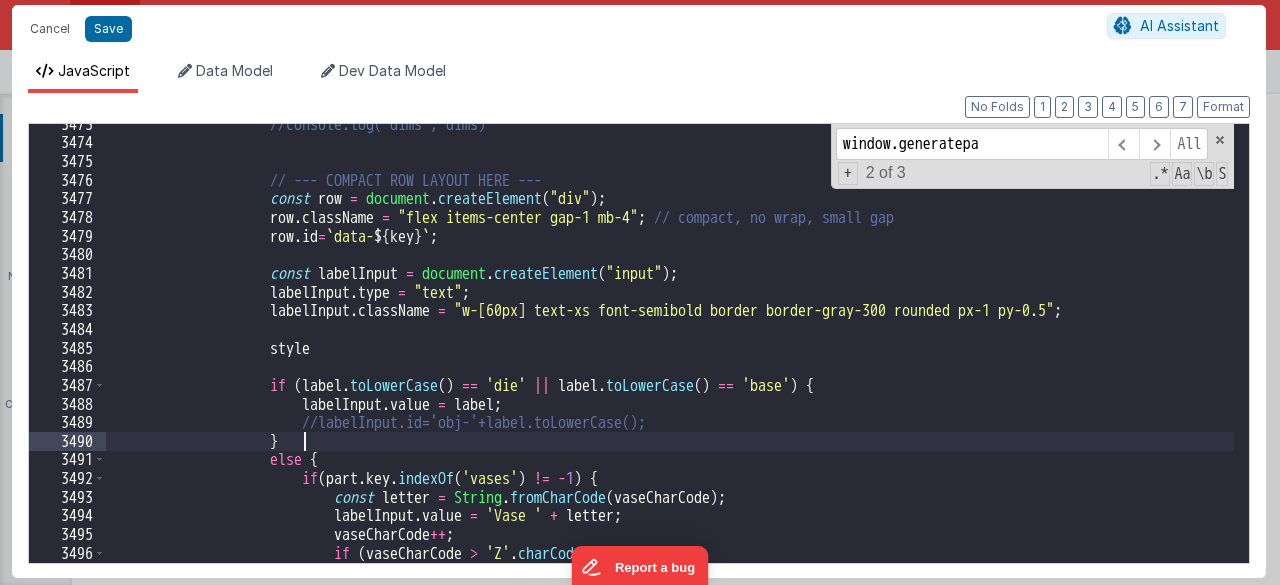 click on "//console.log('dims', dims)                          // --- COMPACT ROW LAYOUT HERE ---                          const   row   =   document . createElement ( "div" ) ;                          row . className   =   "flex items-center gap-1 mb-4" ;   // compact, no wrap, small gap                          row . id = ` data- ${ key } ` ;                          const   labelInput   =   document . createElement ( "input" ) ;                          labelInput . type   =   "text" ;                          labelInput . className   =   "w-[60px] text-xs font-semibold border border-gray-300 rounded px-1 py-0.5" ;                                                   style                          if   ( label . toLowerCase ( )   ==   'die'   ||   label . toLowerCase ( )   ==   'base' )   {                               labelInput . value   =   label ;                               //labelInput.id='obj-'+label.toLowerCase();                          }                            else   {      (" at bounding box center (670, 353) 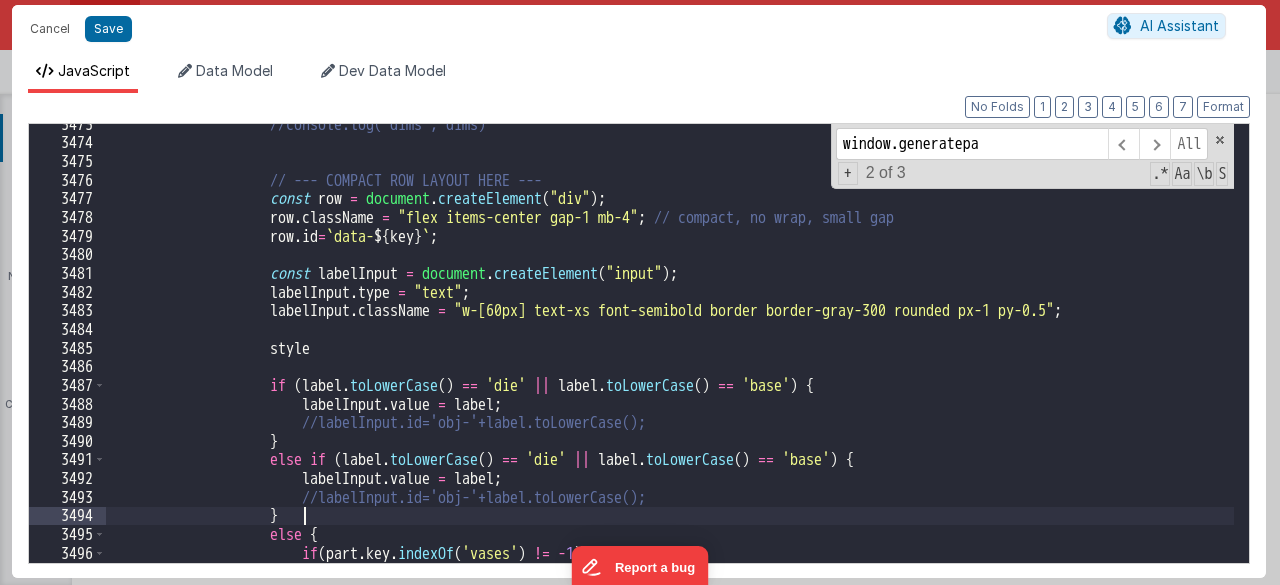 scroll, scrollTop: 6362, scrollLeft: 0, axis: vertical 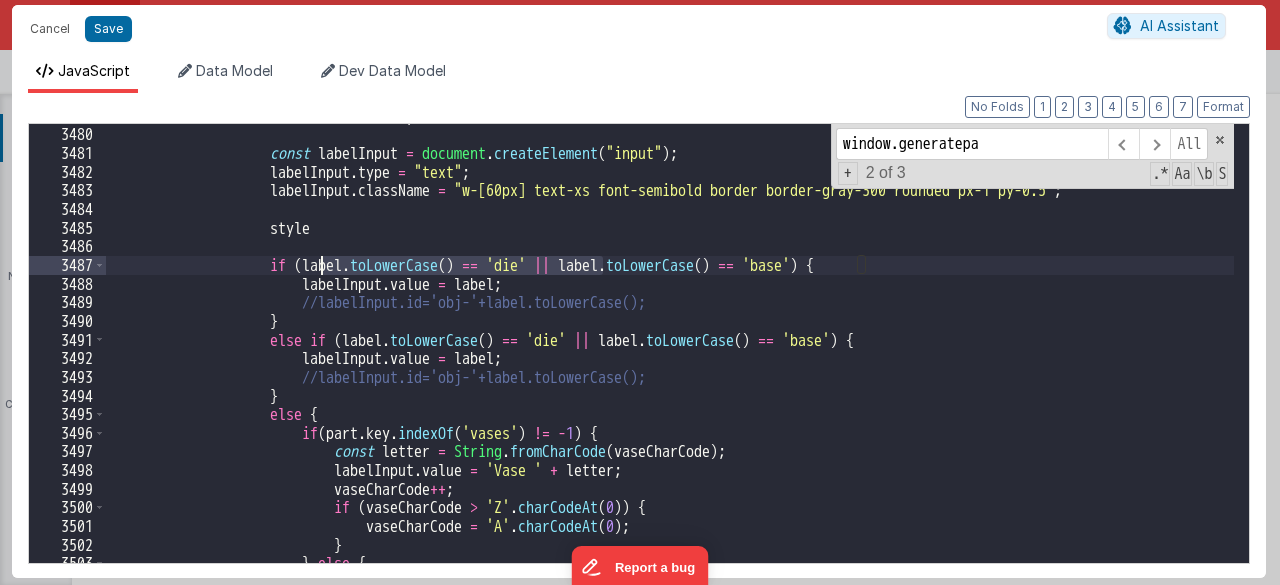 drag, startPoint x: 599, startPoint y: 259, endPoint x: 325, endPoint y: 265, distance: 274.06567 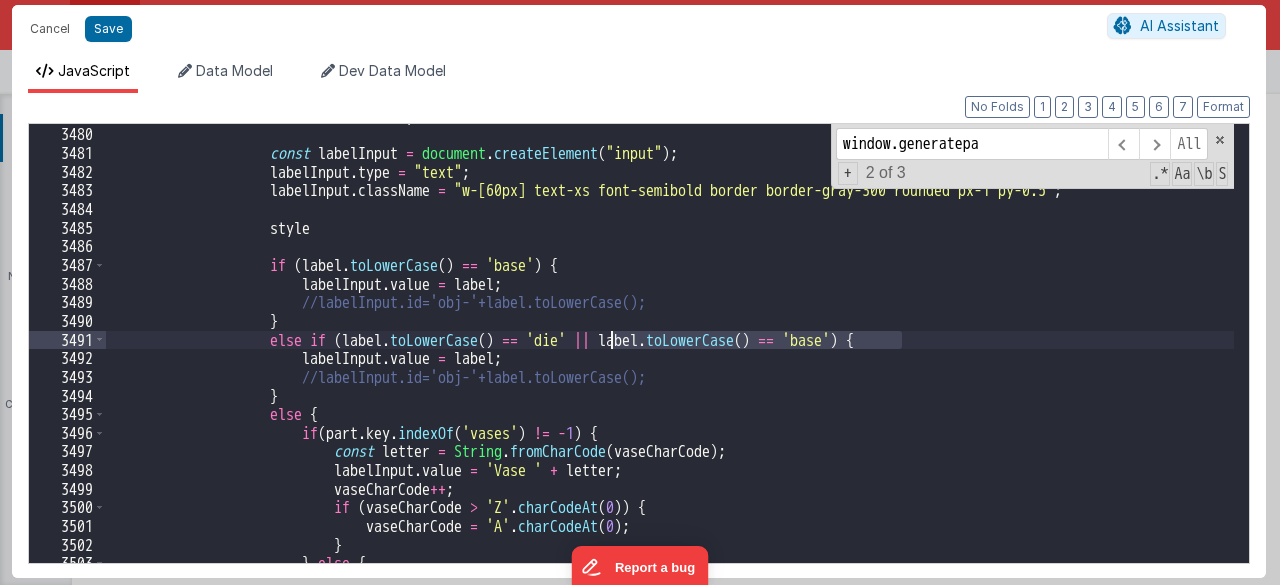 drag, startPoint x: 901, startPoint y: 336, endPoint x: 613, endPoint y: 345, distance: 288.1406 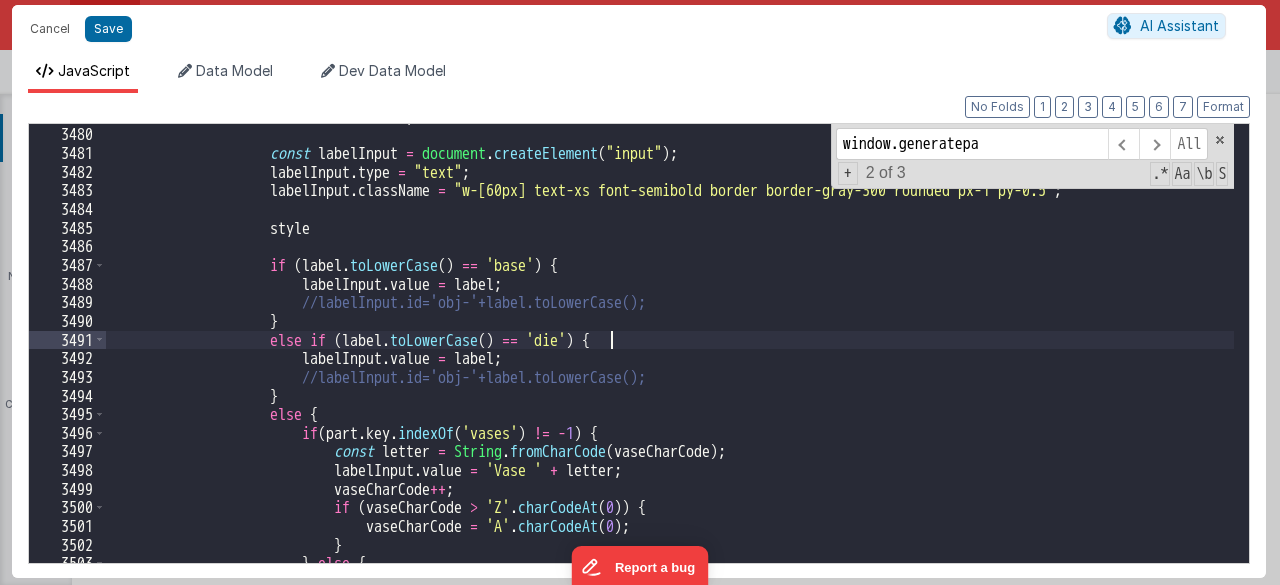 click on "row . id = ` data- ${ key } ` ;                          const   labelInput   =   document . createElement ( "input" ) ;
labelInput . type   =   "text" ;
labelInput . className   =   "w-[60px] text-xs font-semibold border border-gray-300 rounded px-1 py-0.5" ;
style
if   ( label . toLowerCase ( )   ==   'base' )   {
labelInput . value   =   label ;
//labelInput.id='obj-'+label.toLowerCase();
}
else   if   ( label . toLowerCase ( )   ==   'die' )   {
labelInput . value   =   label ;
//labelInput.id='obj-'+label.toLowerCase();
}
else   {
if ( part . key . indexOf ( 'vases' )   !=   - 1 )   {" at bounding box center (670, 345) 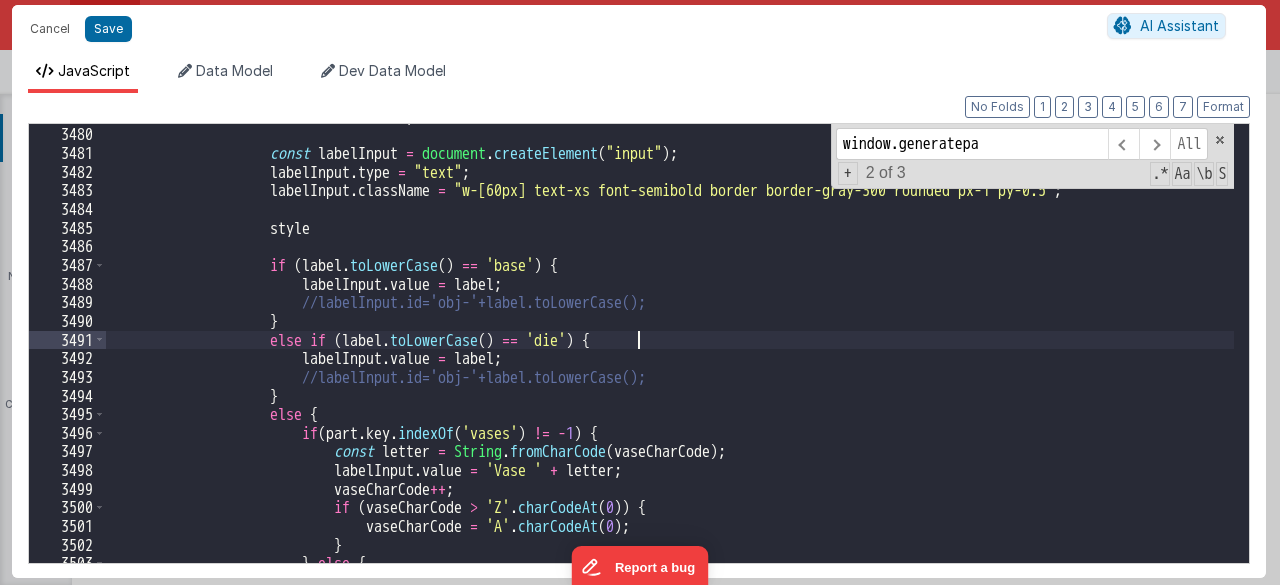 click on "row . id = ` data- ${ key } ` ;                          const   labelInput   =   document . createElement ( "input" ) ;
labelInput . type   =   "text" ;
labelInput . className   =   "w-[60px] text-xs font-semibold border border-gray-300 rounded px-1 py-0.5" ;
style
if   ( label . toLowerCase ( )   ==   'base' )   {
labelInput . value   =   label ;
//labelInput.id='obj-'+label.toLowerCase();
}
else   if   ( label . toLowerCase ( )   ==   'die' )   {
labelInput . value   =   label ;
//labelInput.id='obj-'+label.toLowerCase();
}
else   {
if ( part . key . indexOf ( 'vases' )   !=   - 1 )   {" at bounding box center (670, 345) 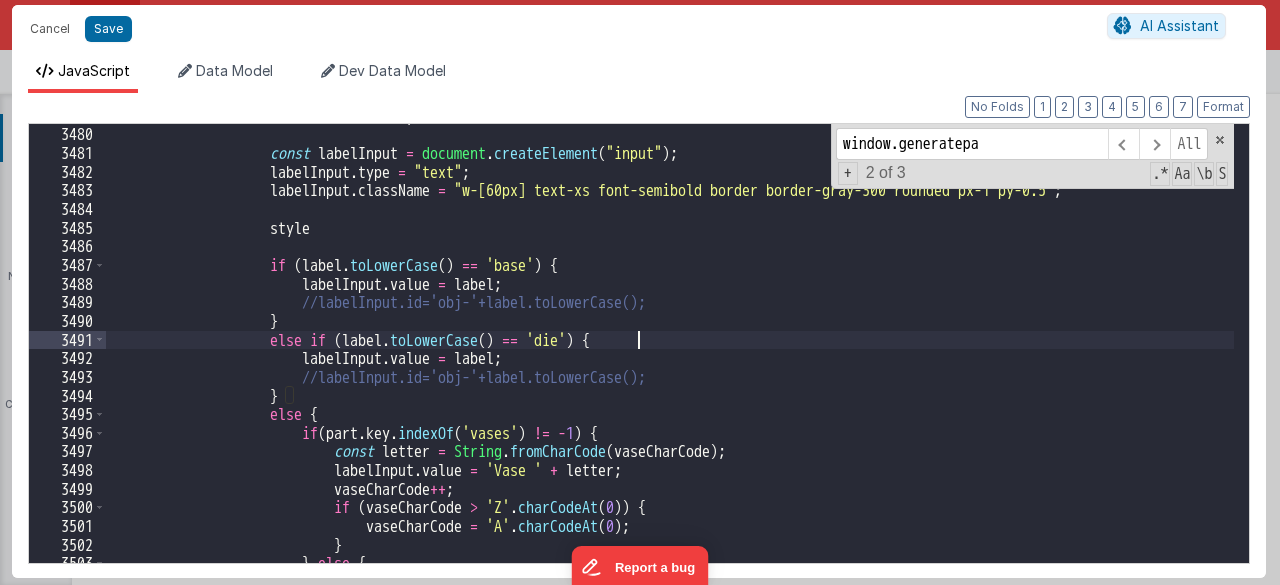 click on "row . id = ` data- ${ key } ` ;                          const   labelInput   =   document . createElement ( "input" ) ;
labelInput . type   =   "text" ;
labelInput . className   =   "w-[60px] text-xs font-semibold border border-gray-300 rounded px-1 py-0.5" ;
style
if   ( label . toLowerCase ( )   ==   'base' )   {
labelInput . value   =   label ;
//labelInput.id='obj-'+label.toLowerCase();
}
else   if   ( label . toLowerCase ( )   ==   'die' )   {
labelInput . value   =   label ;
//labelInput.id='obj-'+label.toLowerCase();
}
else   {
if ( part . key . indexOf ( 'vases' )   !=   - 1 )   {" at bounding box center [670, 345] 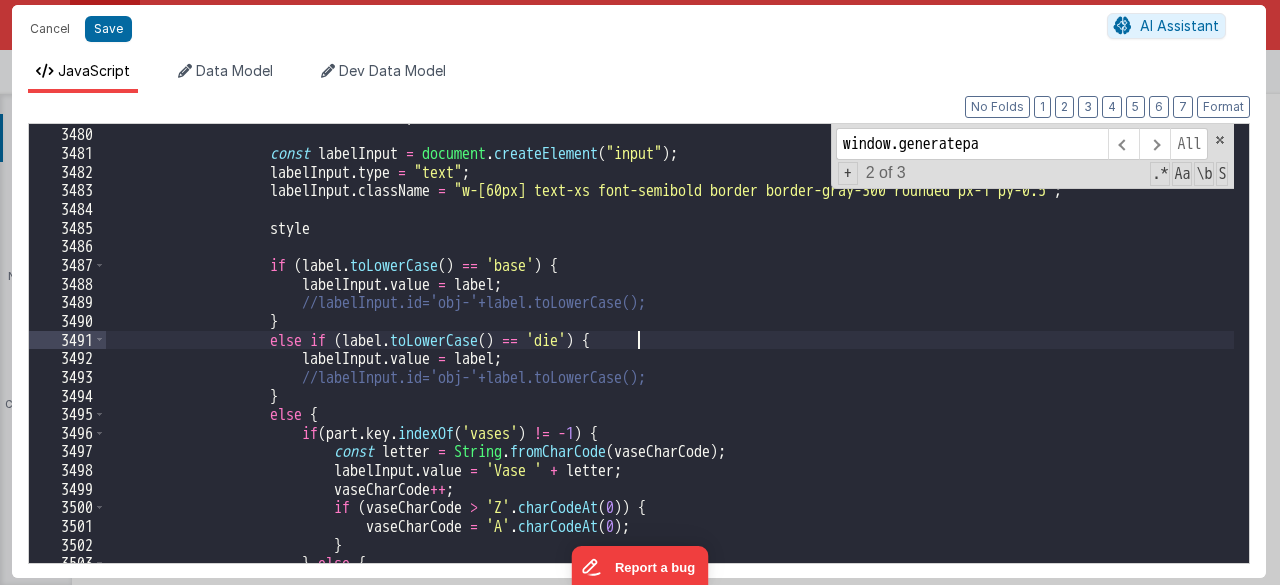 click on "row . id = ` data- ${ key } ` ;                          const   labelInput   =   document . createElement ( "input" ) ;
labelInput . type   =   "text" ;
labelInput . className   =   "w-[60px] text-xs font-semibold border border-gray-300 rounded px-1 py-0.5" ;
style
if   ( label . toLowerCase ( )   ==   'base' )   {
labelInput . value   =   label ;
//labelInput.id='obj-'+label.toLowerCase();
}
else   if   ( label . toLowerCase ( )   ==   'die' )   {
labelInput . value   =   label ;
//labelInput.id='obj-'+label.toLowerCase();
}
else   {
if ( part . key . indexOf ( 'vases' )   !=   - 1 )   {" at bounding box center [670, 345] 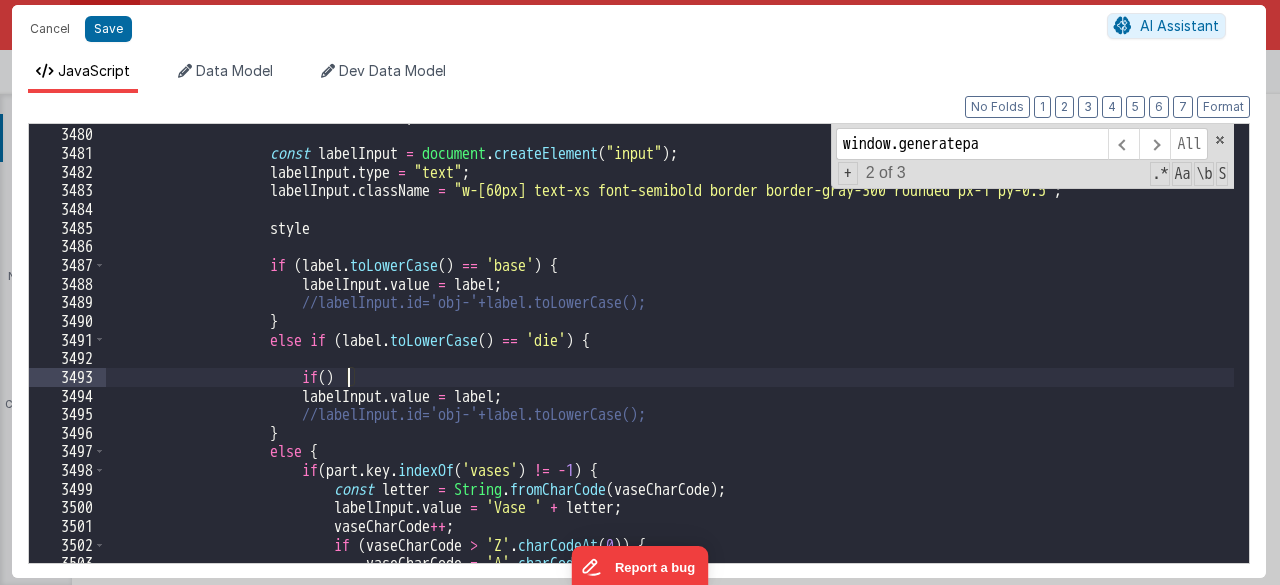 paste 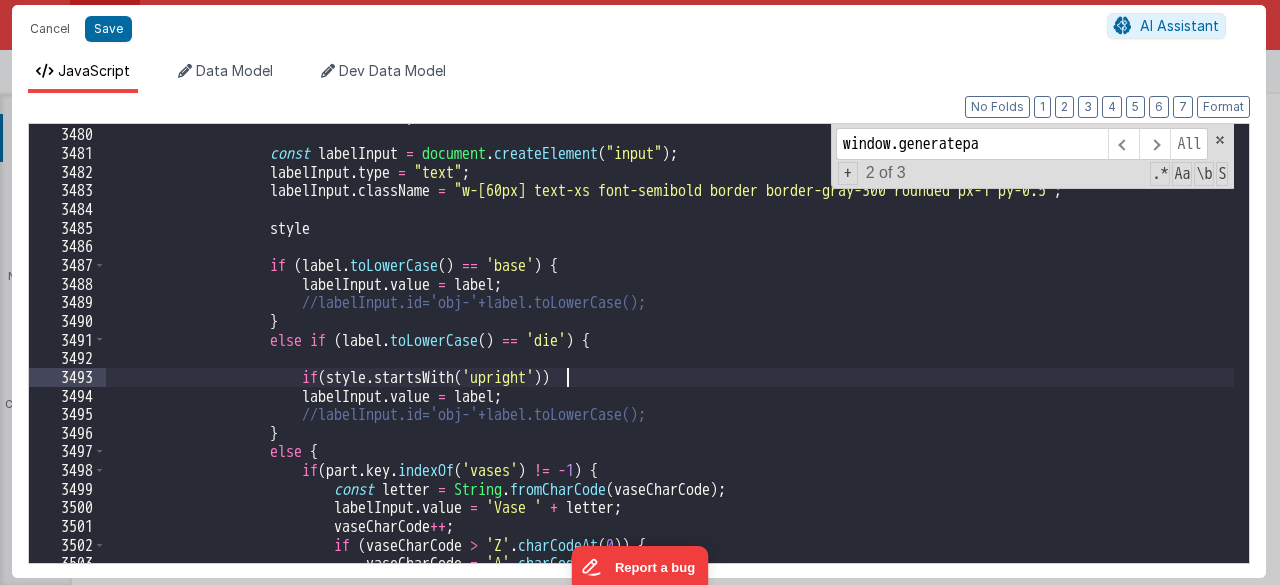 click on "row . id = ` data- ${ key } ` ;                          const   labelInput   =   document . createElement ( "input" ) ;                          labelInput . type   =   "text" ;                          labelInput . className   =   "w-[60px] text-xs font-semibold border border-gray-300 rounded px-1 py-0.5" ;                                                   style                          if   ( label . toLowerCase ( )   ==   'base' )   {                               labelInput . value   =   label ;                               //labelInput.id='obj-'+label.toLowerCase();                          }                            else   if   ( label . toLowerCase ( )   ==   'die' )   {                                                             if ( style . startsWith ( 'upright' ))                               labelInput . value   =   label ;                               //labelInput.id='obj-'+label.toLowerCase();                          }                            else   {" at bounding box center (670, 345) 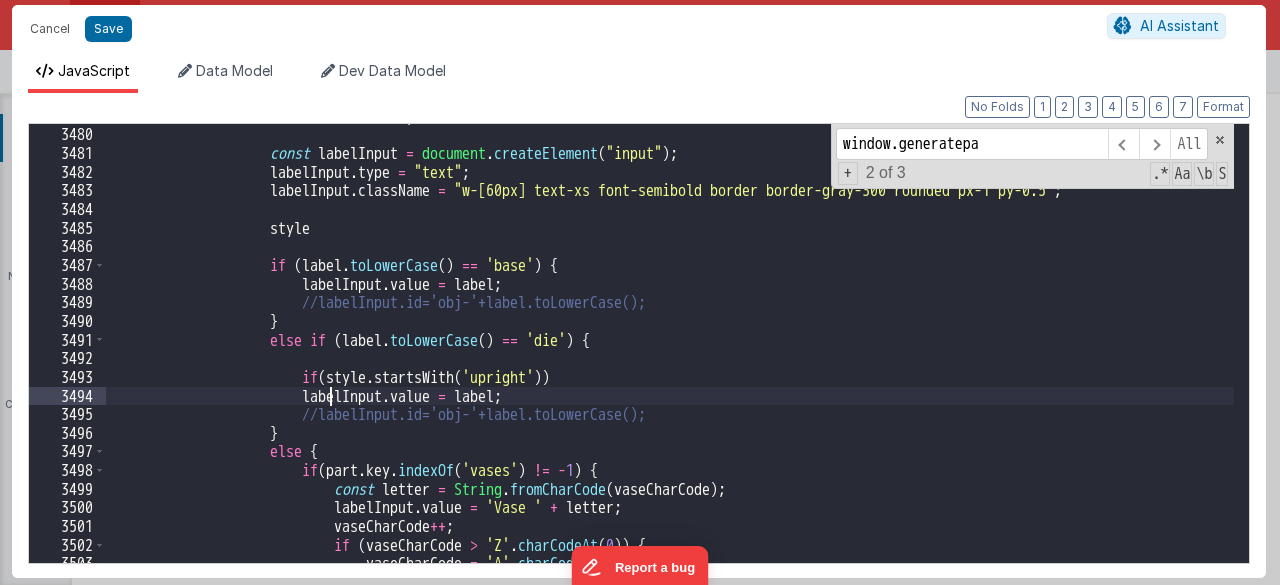 click on "row . id = ` data- ${ key } ` ;                          const   labelInput   =   document . createElement ( "input" ) ;                          labelInput . type   =   "text" ;                          labelInput . className   =   "w-[60px] text-xs font-semibold border border-gray-300 rounded px-1 py-0.5" ;                                                   style                          if   ( label . toLowerCase ( )   ==   'base' )   {                               labelInput . value   =   label ;                               //labelInput.id='obj-'+label.toLowerCase();                          }                            else   if   ( label . toLowerCase ( )   ==   'die' )   {                                                             if ( style . startsWith ( 'upright' ))                               labelInput . value   =   label ;                               //labelInput.id='obj-'+label.toLowerCase();                          }                            else   {" at bounding box center [670, 345] 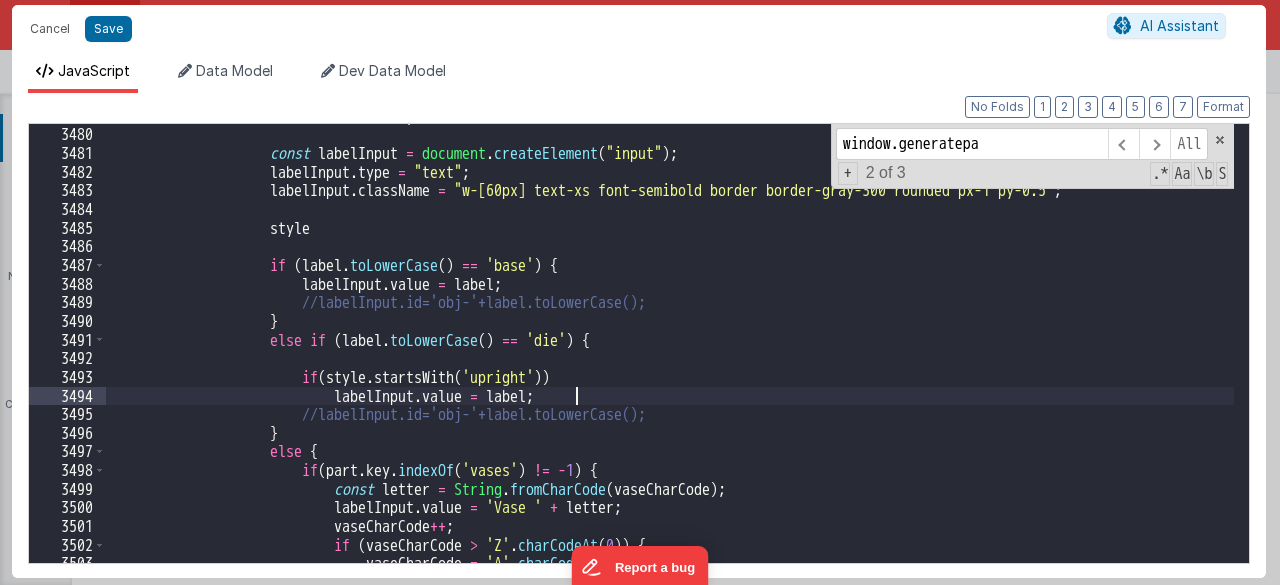 click on "row . id = ` data- ${ key } ` ;                          const   labelInput   =   document . createElement ( "input" ) ;
labelInput . type   =   "text" ;
labelInput . className   =   "w-[60px] text-xs font-semibold border border-gray-300 rounded px-1 py-0.5" ;
style
if   ( label . toLowerCase ( )   ==   'base' )   {
labelInput . value   =   label ;
//labelInput.id='obj-'+label.toLowerCase();
}
else   if   ( label . toLowerCase ( )   ==   'die' )   {
if ( style . startsWith ( 'upright' ))
labelInput . value   =   label ;
//labelInput.id='obj-'+label.toLowerCase();
}
else   {" at bounding box center [670, 345] 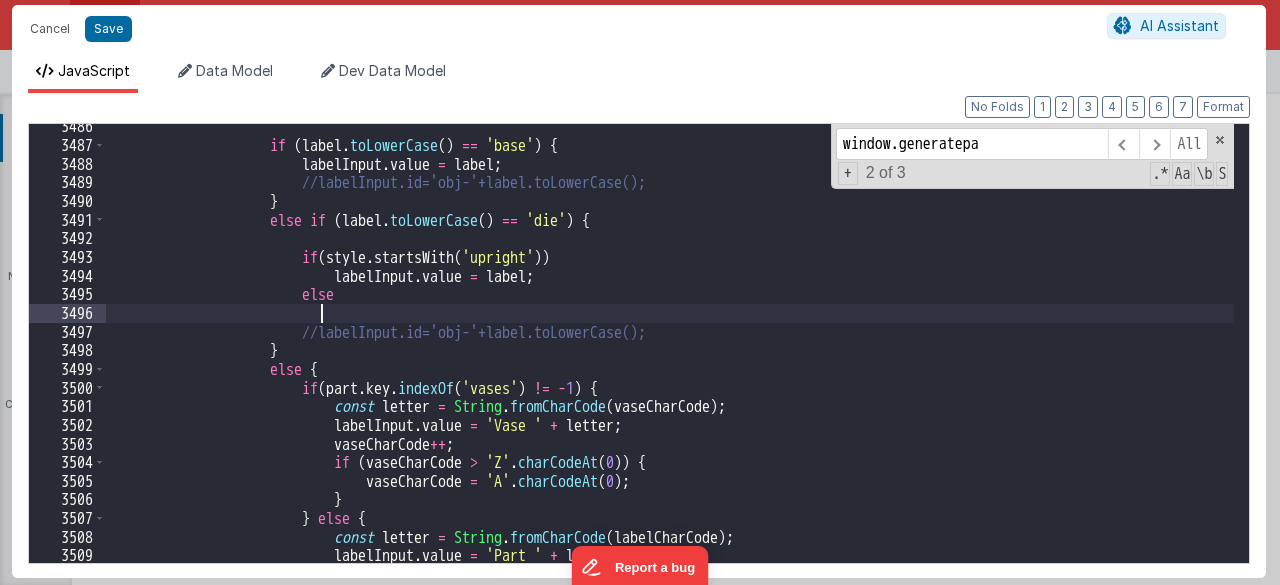 scroll, scrollTop: 6373, scrollLeft: 0, axis: vertical 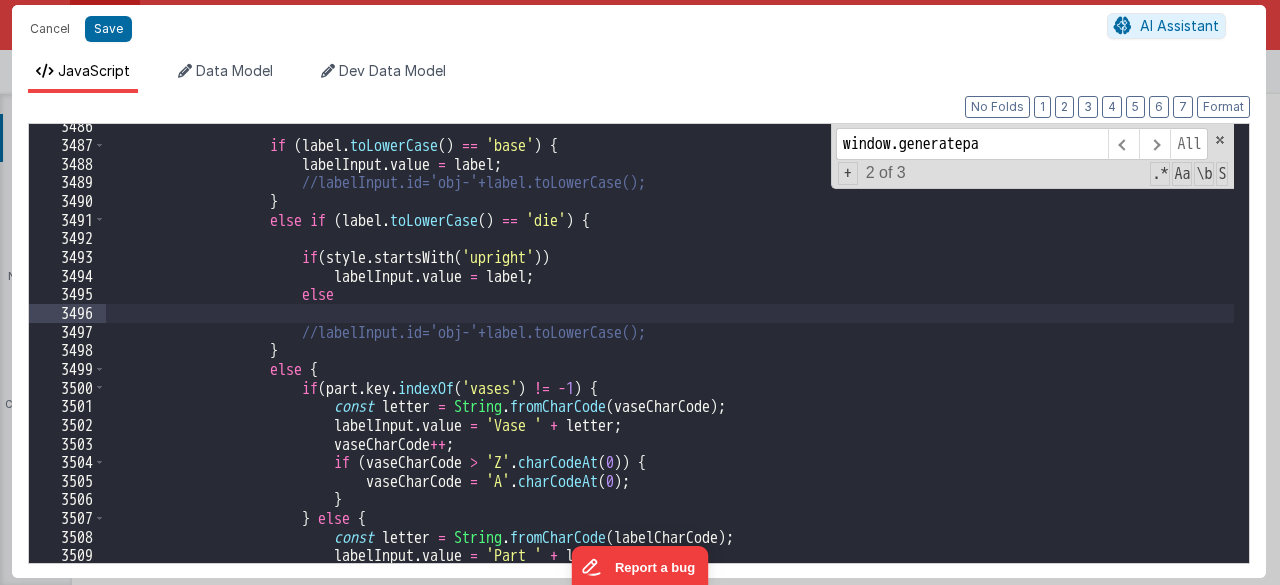 click on "if   ( label . toLowerCase ( )   ==   'base' )   {                               labelInput . value   =   label ;                               //labelInput.id='obj-'+label.toLowerCase();                          }                            else   if   ( label . toLowerCase ( )   ==   'die' )   {                                                             if ( style . startsWith ( 'upright' ))                                    labelInput . value   =   label ;                               else                                                             //labelInput.id='obj-'+label.toLowerCase();                          }                            else   {                               if ( part . key . indexOf ( 'vases' )   !=   - 1 )   {                                    const   letter   =   String . fromCharCode ( vaseCharCode ) ;                                    labelInput . value   =   'Vase '   +   letter ;                                    vaseCharCode ++ ;           if" at bounding box center (670, 355) 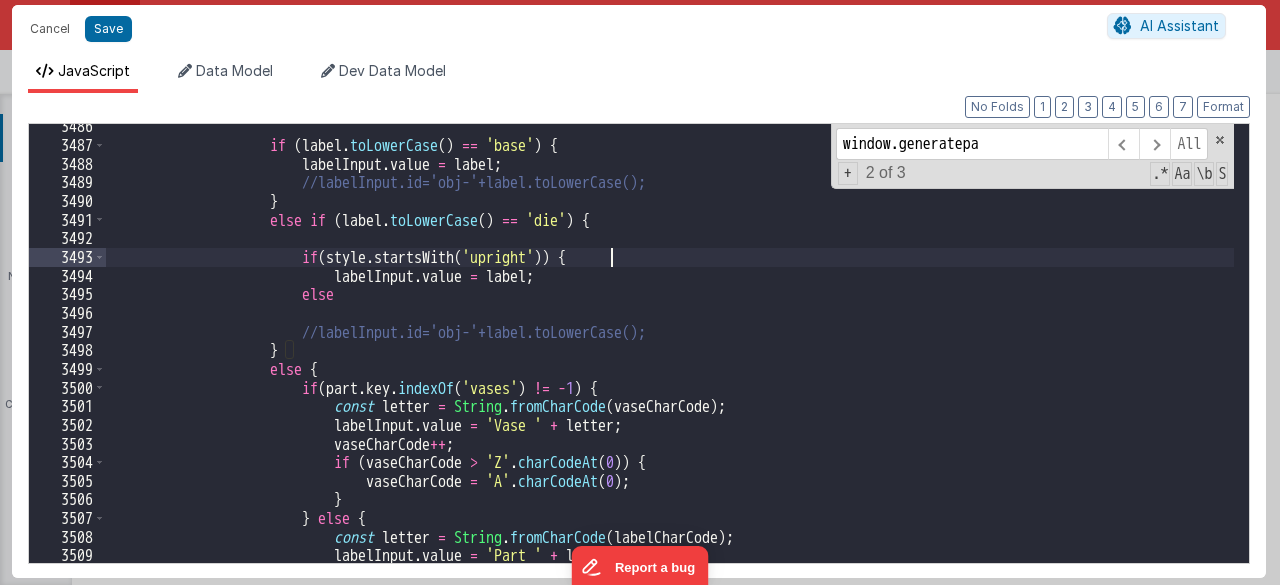 click on "if   ( label . toLowerCase ( )   ==   'base' )   {                               labelInput . value   =   label ;                               //labelInput.id='obj-'+label.toLowerCase();                          }                            else   if   ( label . toLowerCase ( )   ==   'die' )   {                                                             if ( style . startsWith ( 'upright' ))   {                                    labelInput . value   =   label ;                               }                               else   {                                                                  }                                                             //labelInput.id='obj-'+label.toLowerCase();                          }                            else   {                               if ( part . key . indexOf ( 'vases' )   !=   - 1 )   {                                    const   letter   =   String . fromCharCode ( vaseCharCode ) ;                                    . value" at bounding box center (670, 355) 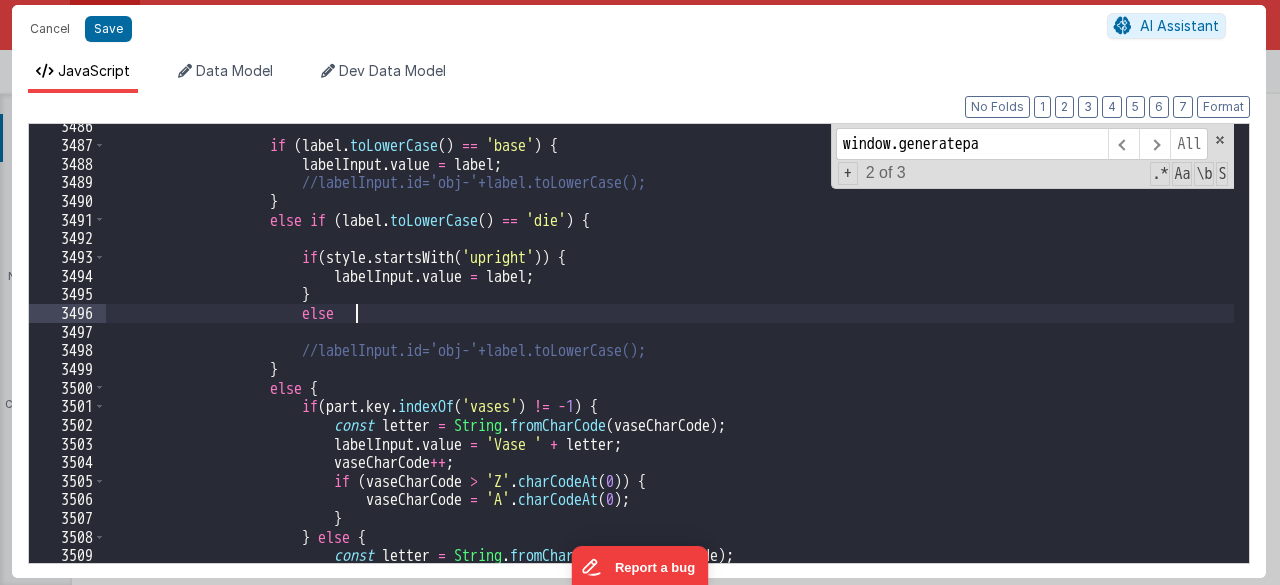 click on "if   ( label . toLowerCase ( )   ==   'base' )   {                               labelInput . value   =   label ;                               //labelInput.id='obj-'+label.toLowerCase();                          }                            else   if   ( label . toLowerCase ( )   ==   'die' )   {                                                             if ( style . startsWith ( 'upright' ))   {                                    labelInput . value   =   label ;                               }                               else                                                             //labelInput.id='obj-'+label.toLowerCase();                          }                            else   {                               if ( part . key . indexOf ( 'vases' )   !=   - 1 )   {                                    const   letter   =   String . fromCharCode ( vaseCharCode ) ;                                    labelInput . value   =   'Vase '   +   letter ;" at bounding box center (670, 355) 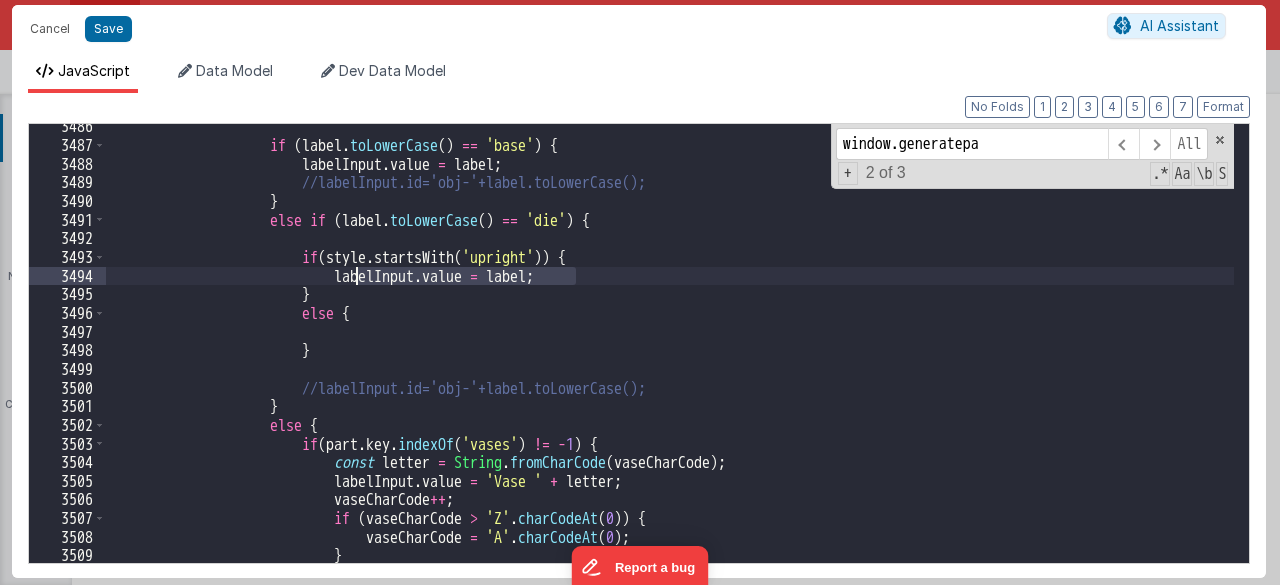 drag, startPoint x: 585, startPoint y: 276, endPoint x: 359, endPoint y: 273, distance: 226.01991 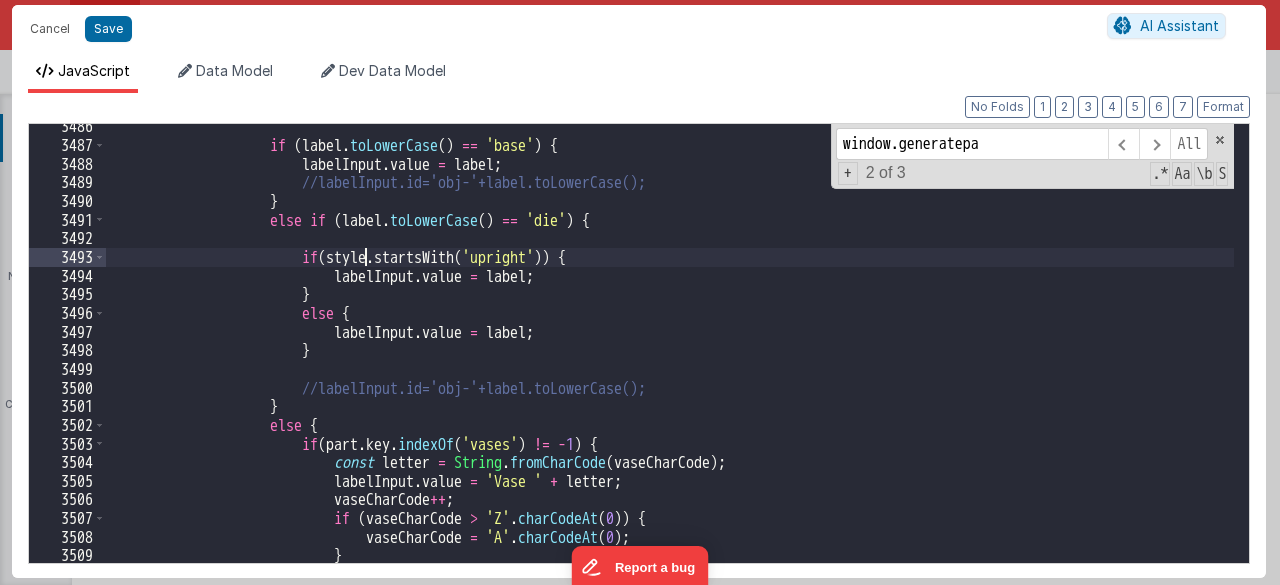 click on "if   ( label . toLowerCase ( )   ==   'base' )   {                               labelInput . value   =   label ;                               //labelInput.id='obj-'+label.toLowerCase();                          }                            else   if   ( label . toLowerCase ( )   ==   'die' )   {                                                             if ( style . startsWith ( 'upright' ))   {                                    labelInput . value   =   label ;                               }                               else   {                                    labelInput . value   =   label ;                               }                                                             //labelInput.id='obj-'+label.toLowerCase();                          }                            else   {                               if ( part . key . indexOf ( 'vases' )   !=   - 1 )   {                                    const   letter   =   String . fromCharCode ( vaseCharCode ) ;" at bounding box center [670, 355] 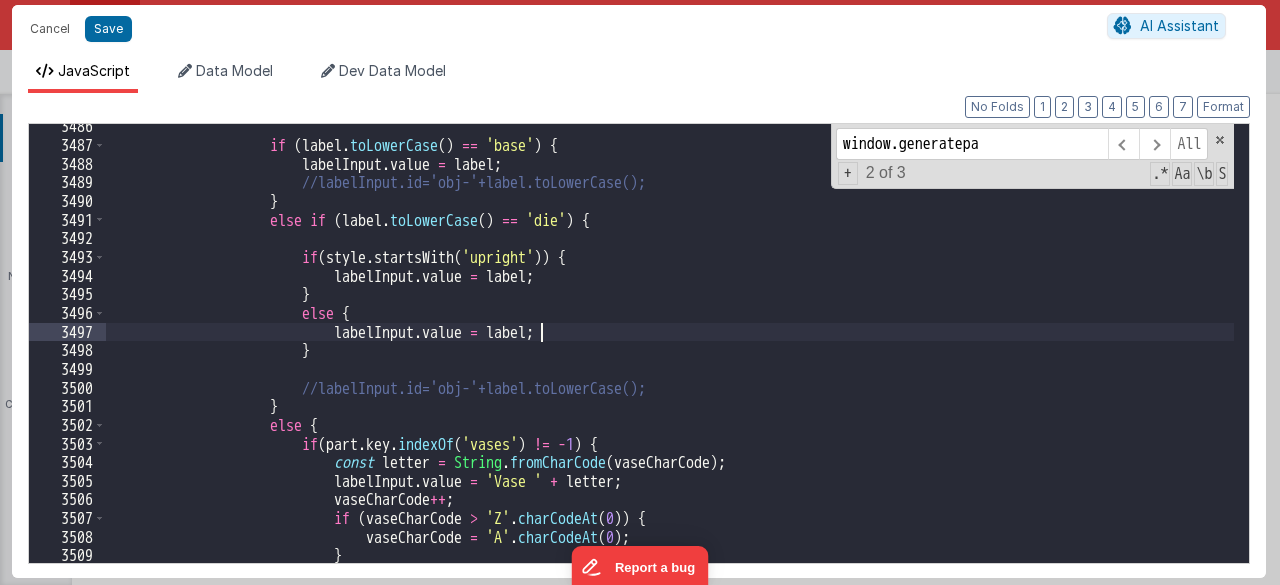 click on "if   ( label . toLowerCase ( )   ==   'base' )   {                               labelInput . value   =   label ;                               //labelInput.id='obj-'+label.toLowerCase();                          }                            else   if   ( label . toLowerCase ( )   ==   'die' )   {                                                             if ( style . startsWith ( 'upright' ))   {                                    labelInput . value   =   label ;                               }                               else   {                                    labelInput . value   =   label ;                               }                                                             //labelInput.id='obj-'+label.toLowerCase();                          }                            else   {                               if ( part . key . indexOf ( 'vases' )   !=   - 1 )   {                                    const   letter   =   String . fromCharCode ( vaseCharCode ) ;" at bounding box center [670, 355] 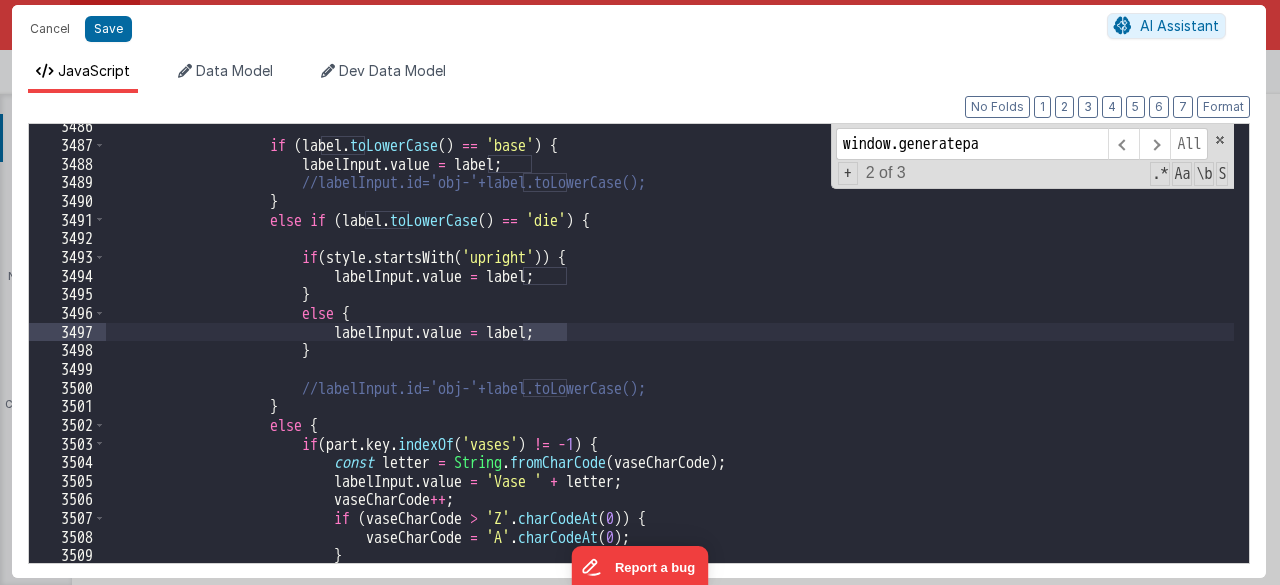 paste 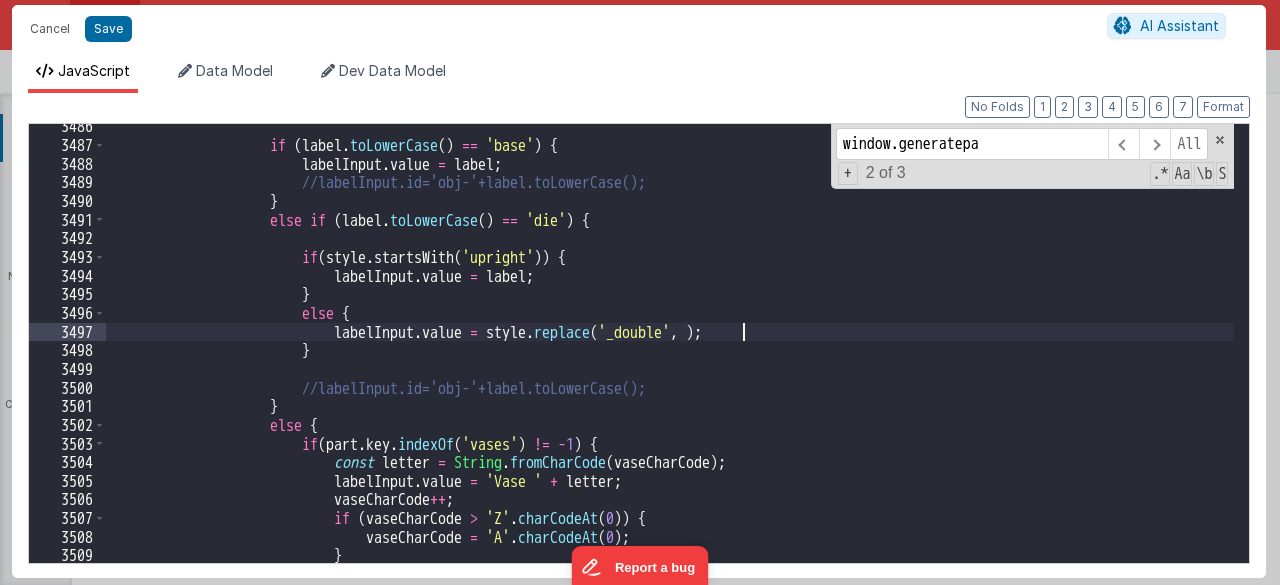 type 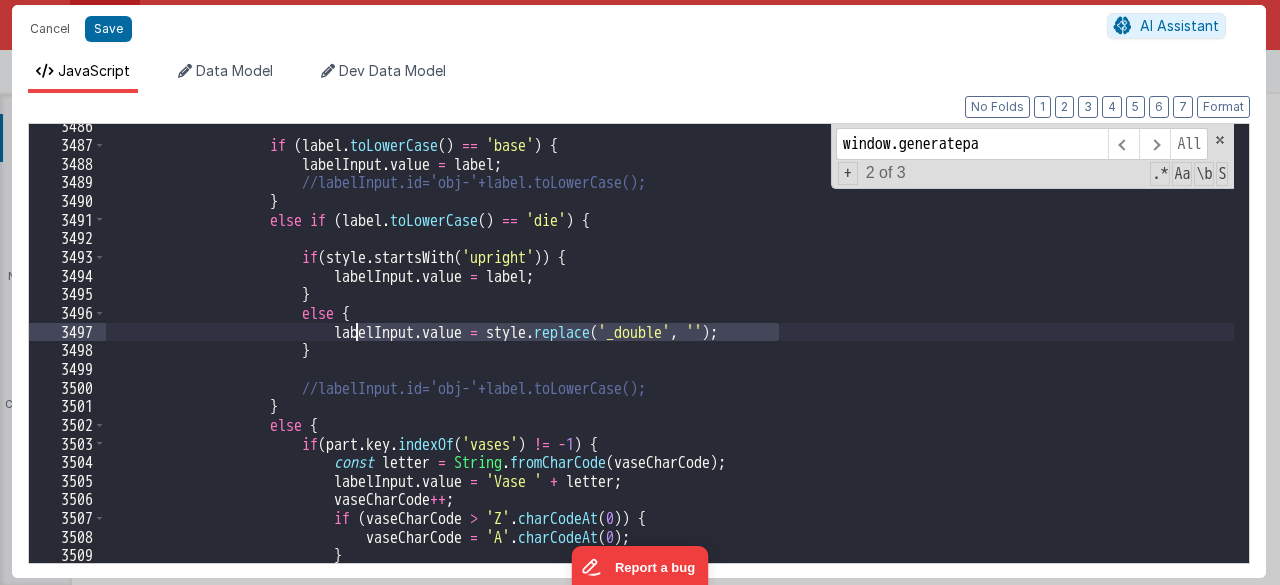 drag, startPoint x: 794, startPoint y: 329, endPoint x: 357, endPoint y: 331, distance: 437.00458 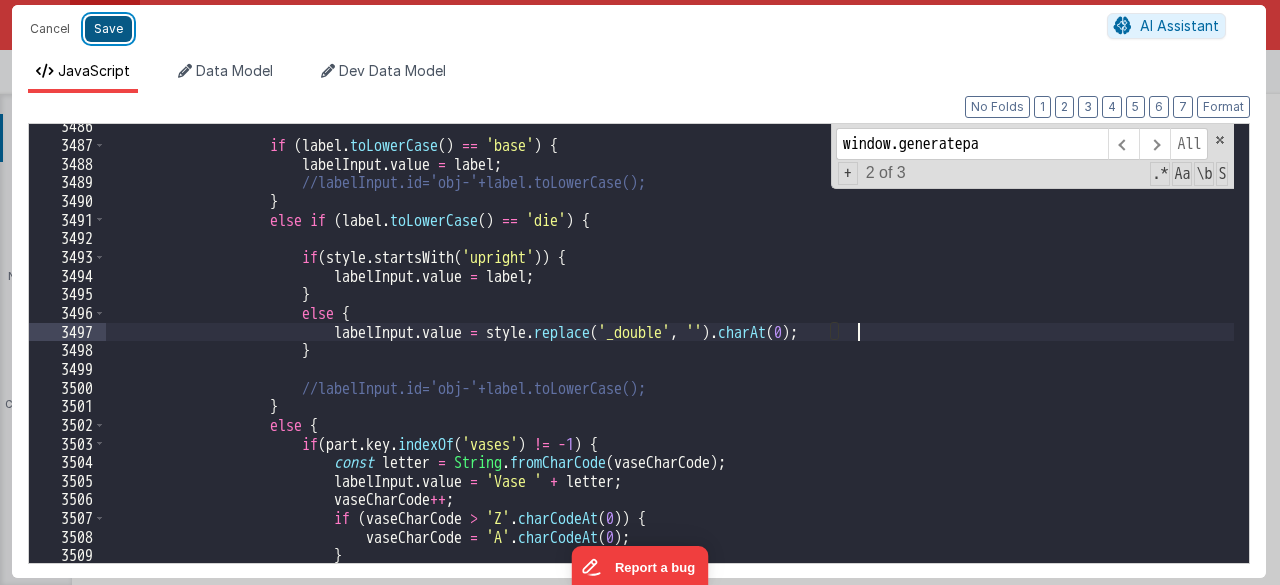 click on "Save" at bounding box center (108, 29) 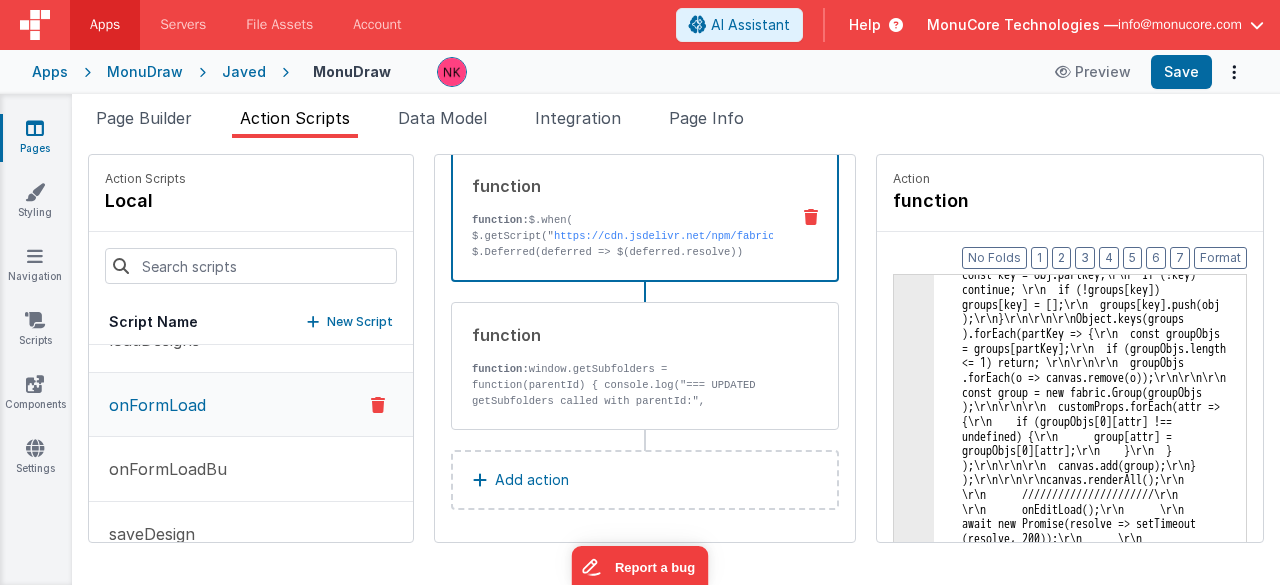 click on "JavaScript
Data Model
Dev Data Model" at bounding box center (639, 57) 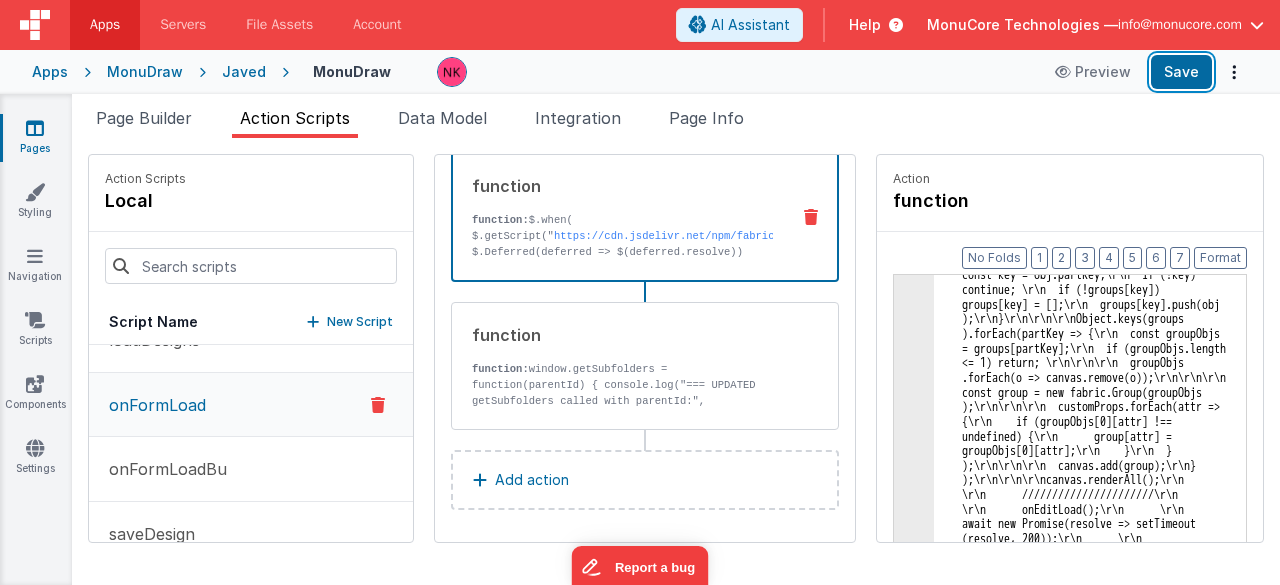 click on "Save" at bounding box center [1181, 72] 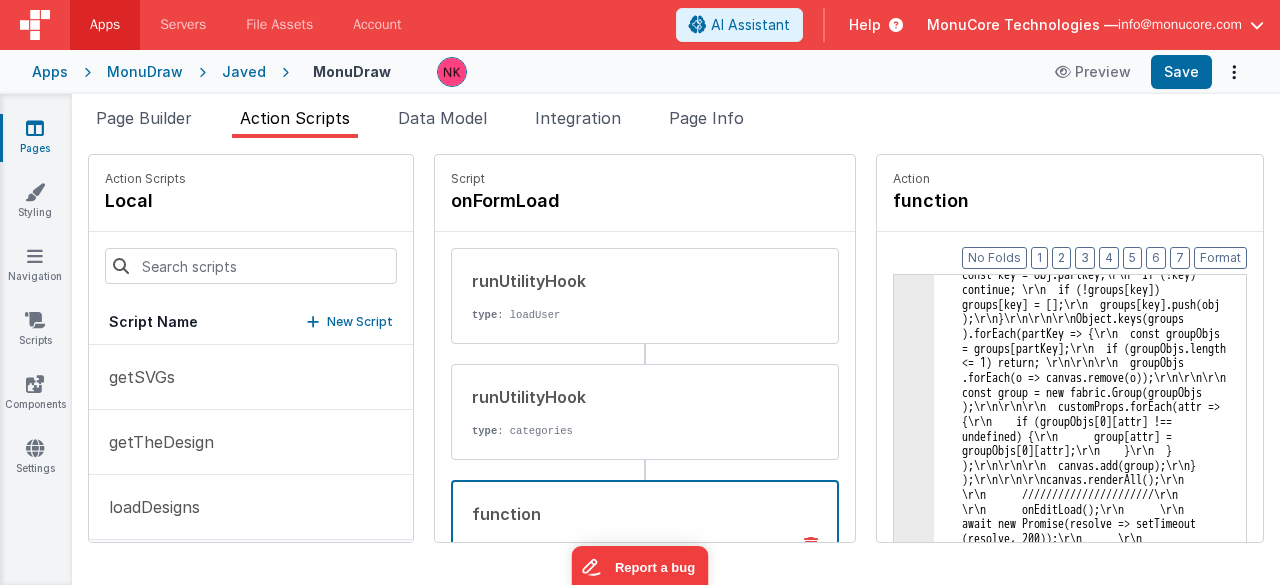 scroll, scrollTop: 0, scrollLeft: 0, axis: both 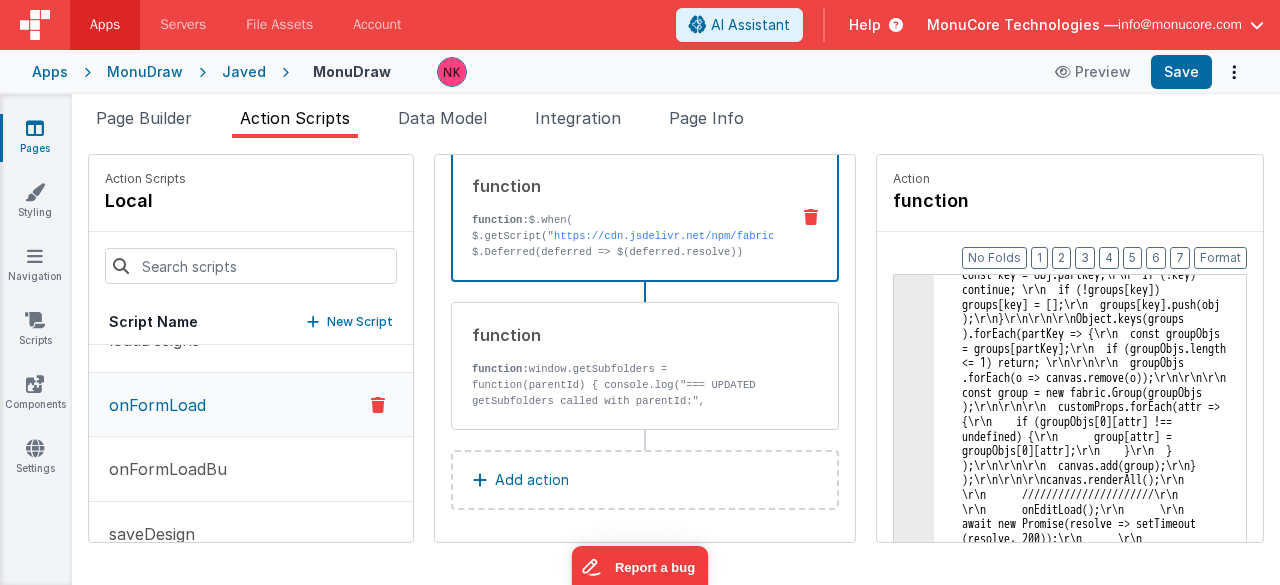 click on "3" at bounding box center [914, -103872] 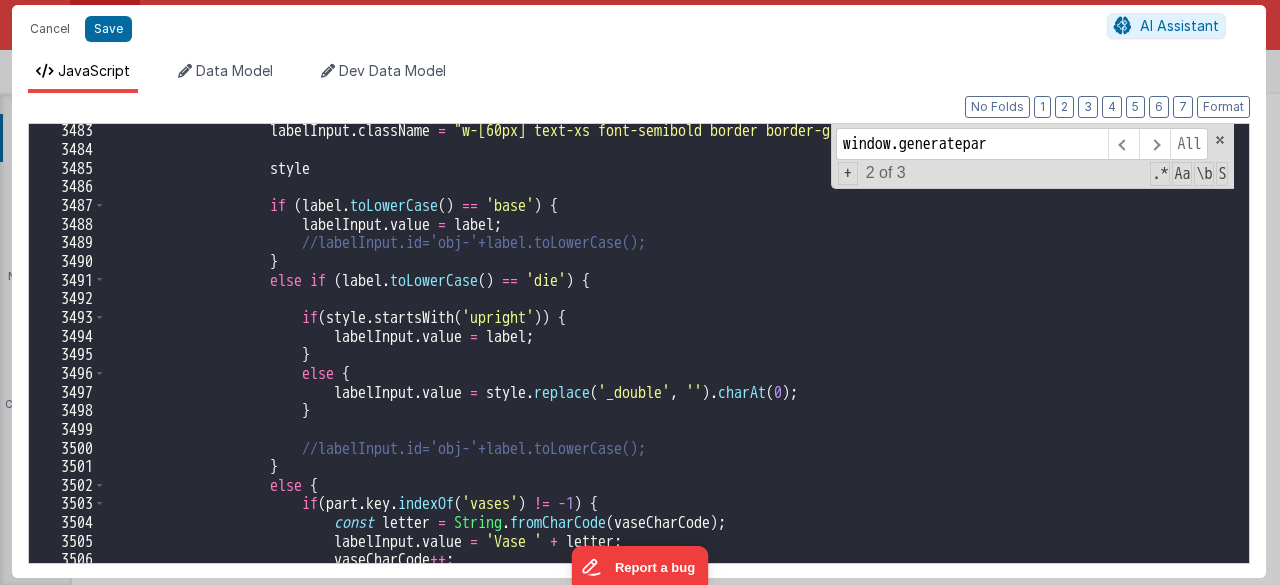 scroll, scrollTop: 6378, scrollLeft: 0, axis: vertical 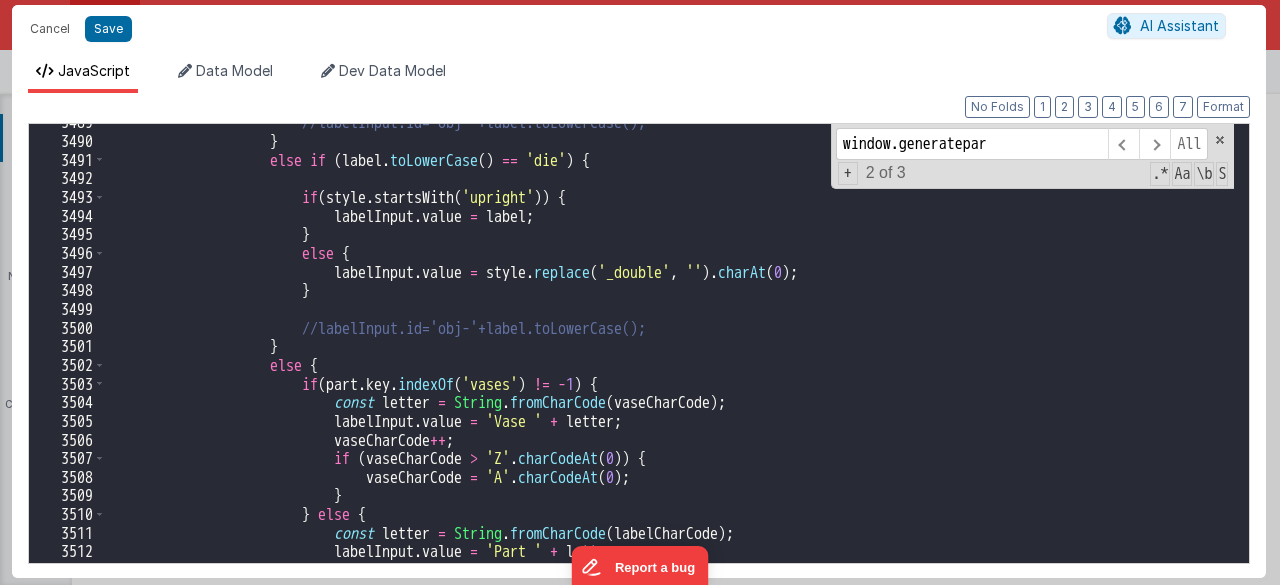type on "window.generatepar" 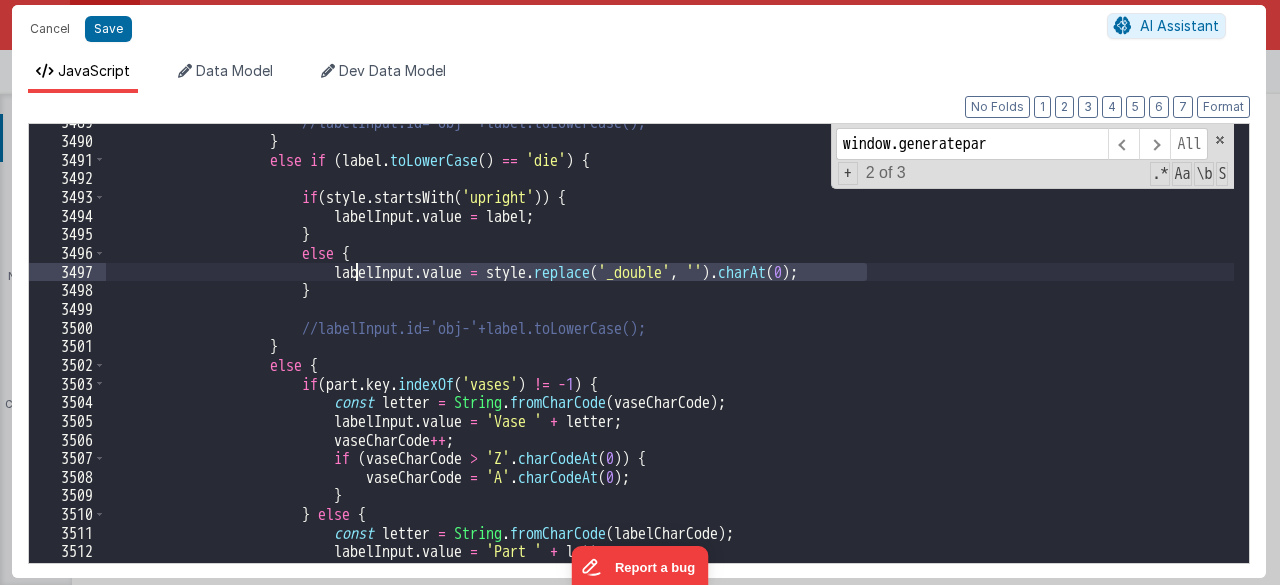 drag, startPoint x: 892, startPoint y: 275, endPoint x: 356, endPoint y: 269, distance: 536.03357 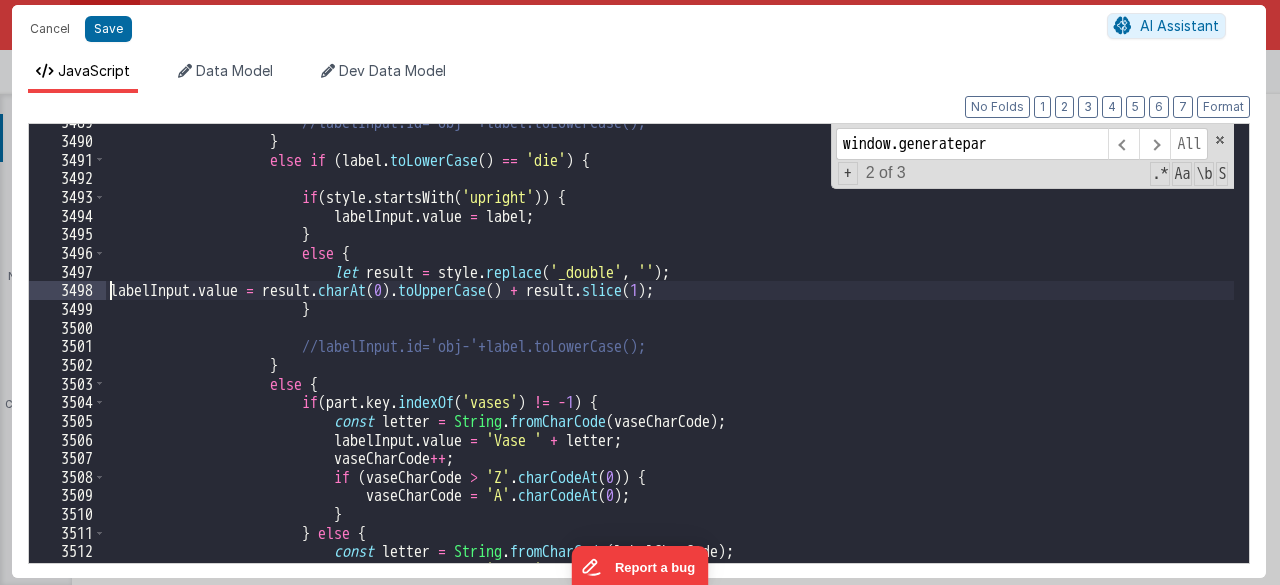 click on "//labelInput.id='obj-'+label.toLowerCase();                          }                            else   if   ( label . toLowerCase ( )   ==   'die' )   {                                                             if ( style . startsWith ( 'upright' ))   {                                    labelInput . value   =   label ;                               }                               else   {                                    let   result   =   style . replace ( '_double' ,   '' ) ; labelInput . value   =   result . charAt ( 0 ) . toUpperCase ( )   +   result . slice ( 1 ) ;                               }                                                             //labelInput.id='obj-'+label.toLowerCase();                          }                            else   {                               if ( part . key . indexOf ( 'vases' )   !=   - 1 )   {                                    const   letter   =   String . fromCharCode ( vaseCharCode ) ;" at bounding box center (670, 351) 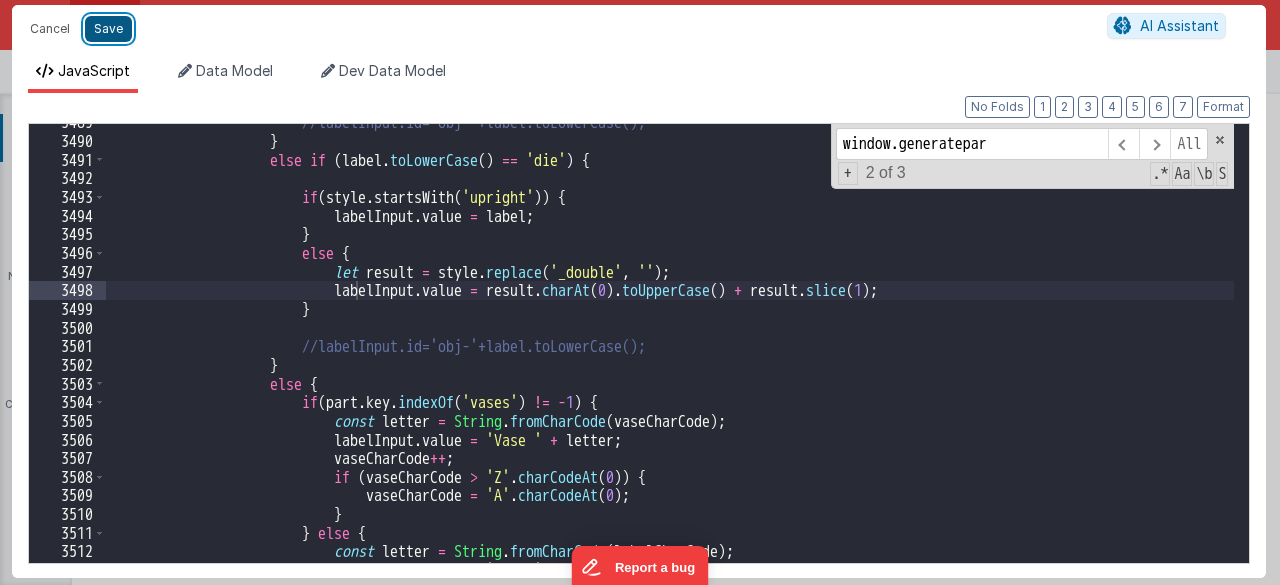 click on "Save" at bounding box center [108, 29] 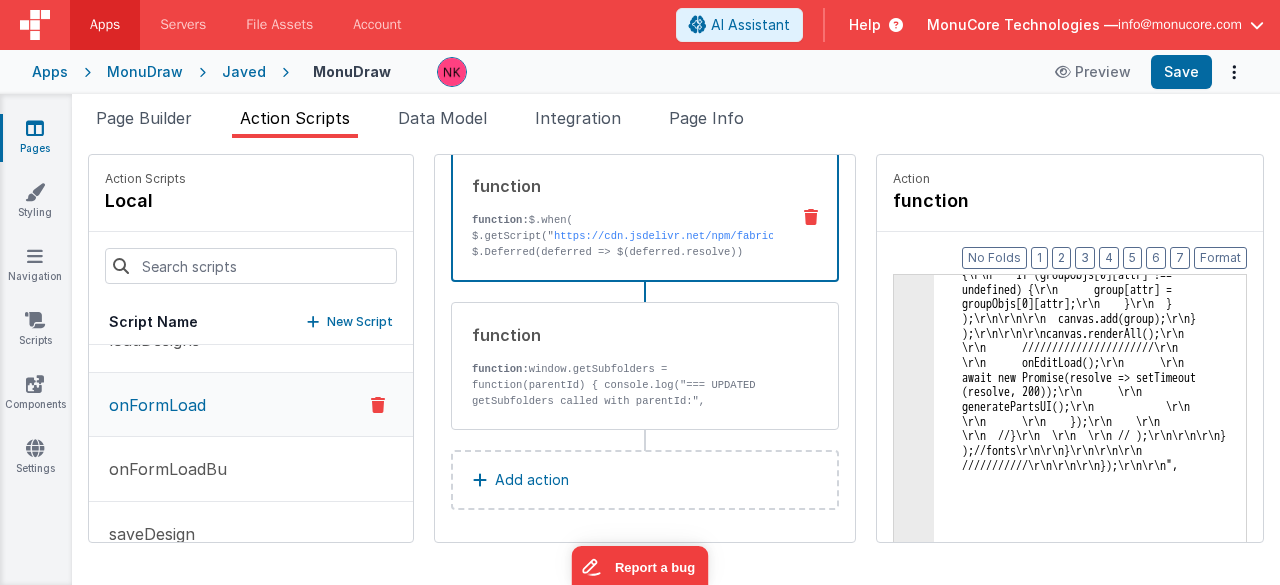 click at bounding box center [640, 292] 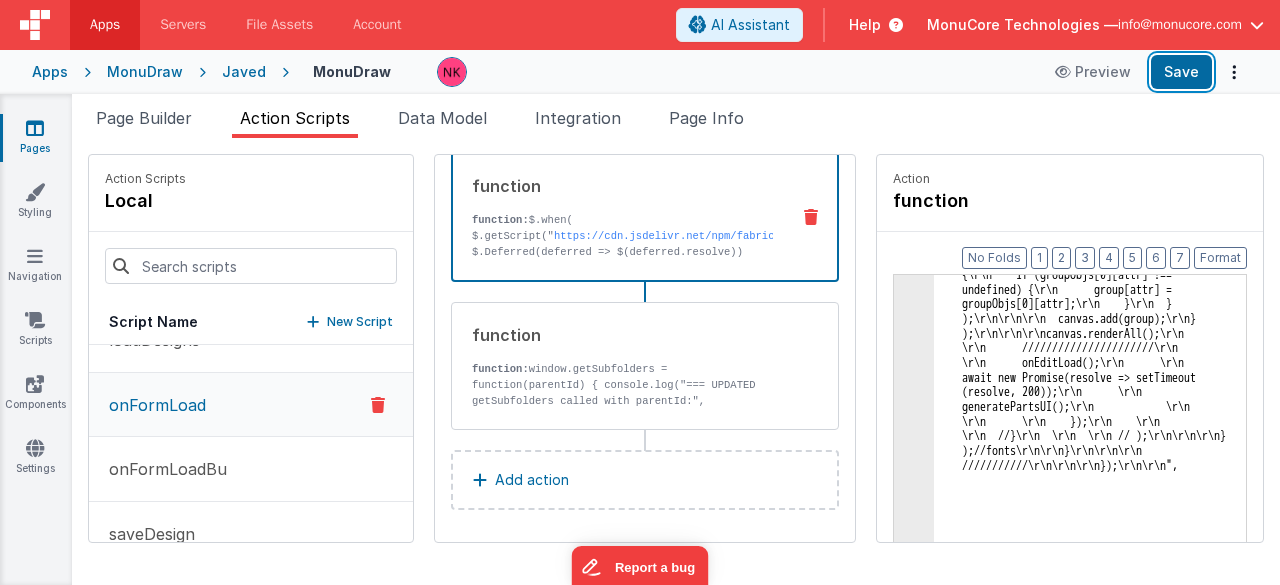 click on "Save" at bounding box center (1181, 72) 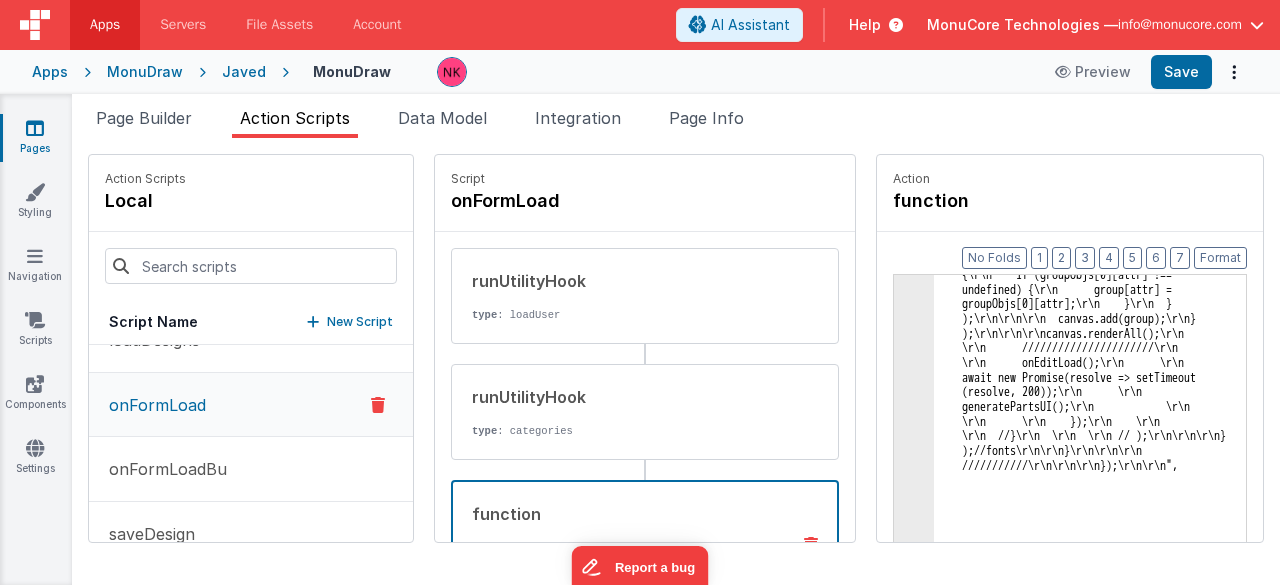 scroll, scrollTop: 328, scrollLeft: 0, axis: vertical 